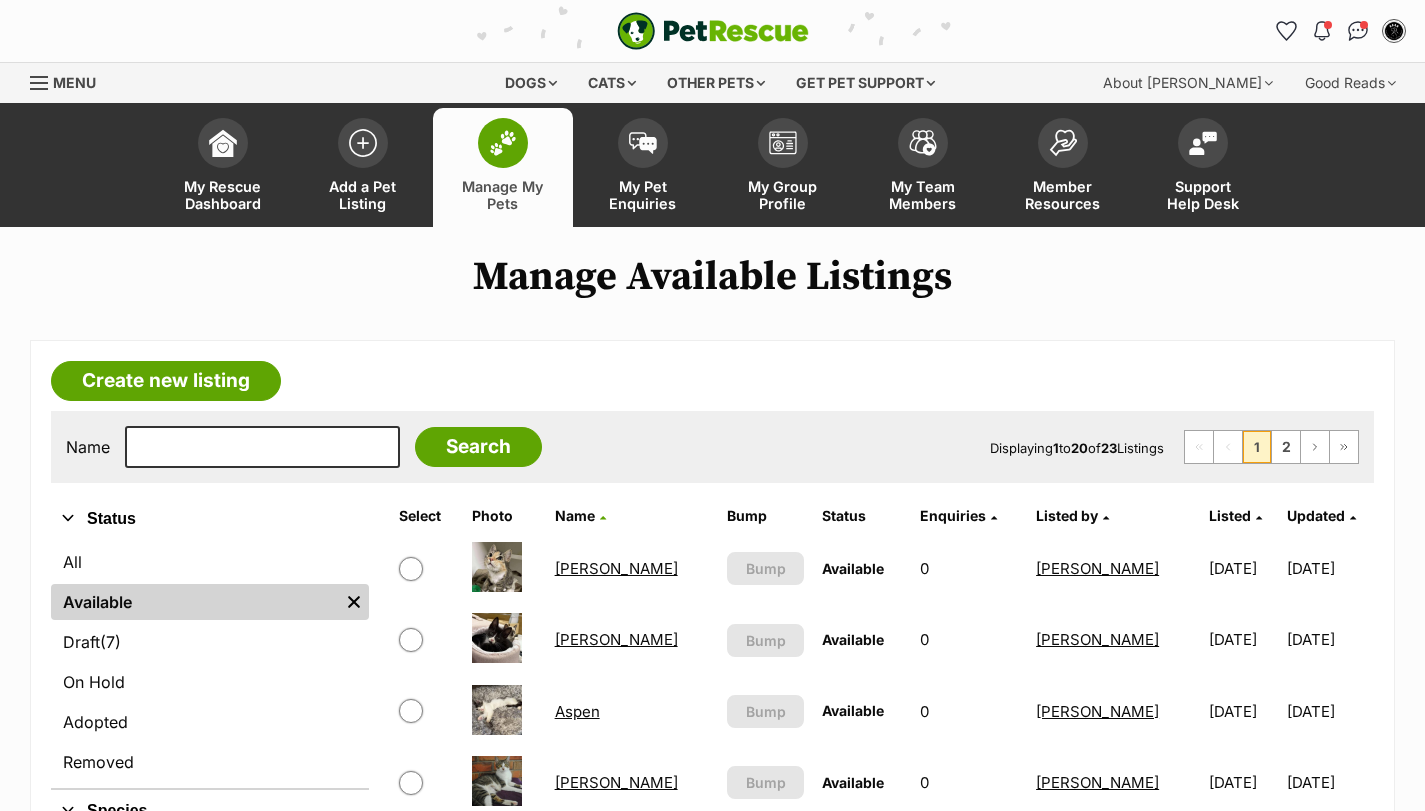 scroll, scrollTop: 0, scrollLeft: 0, axis: both 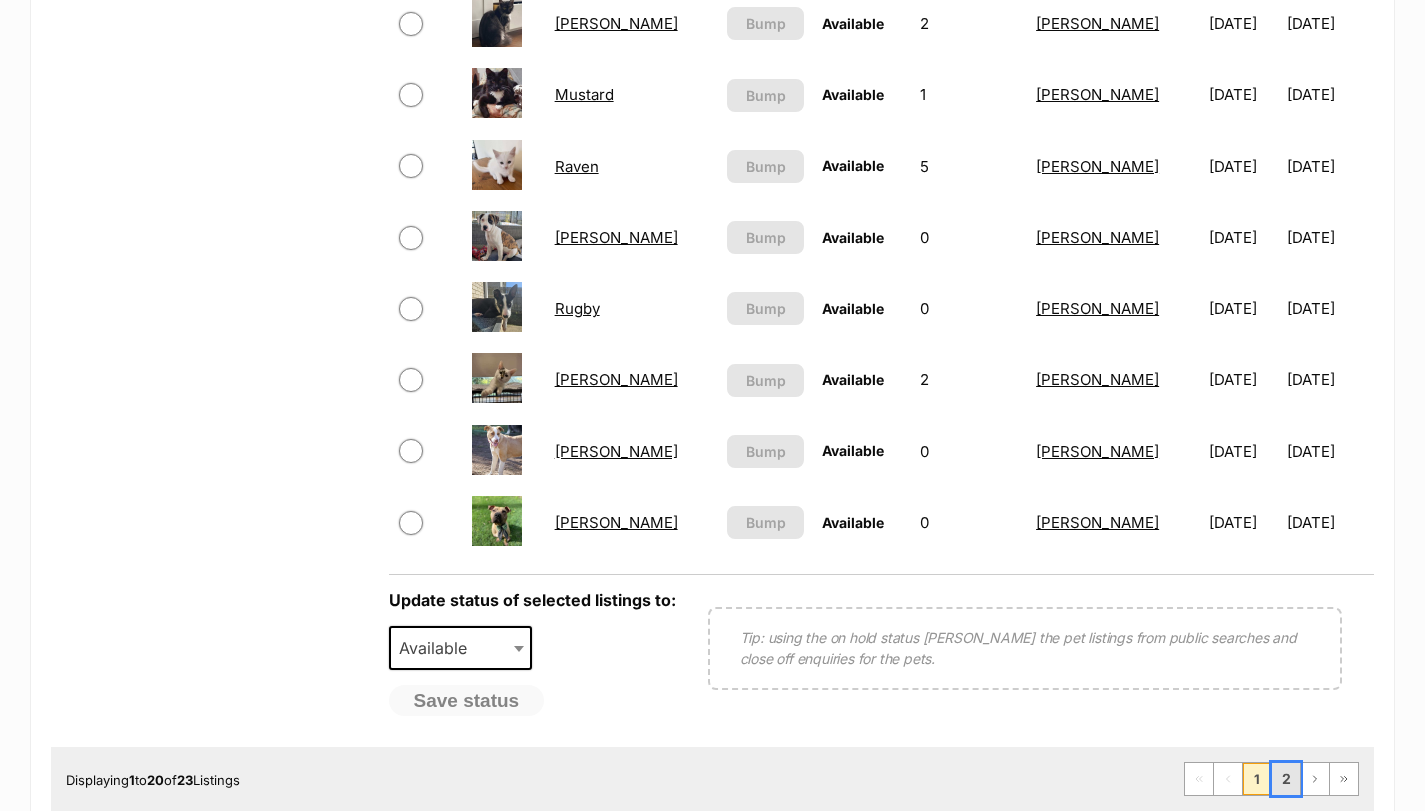click on "2" at bounding box center (1286, 779) 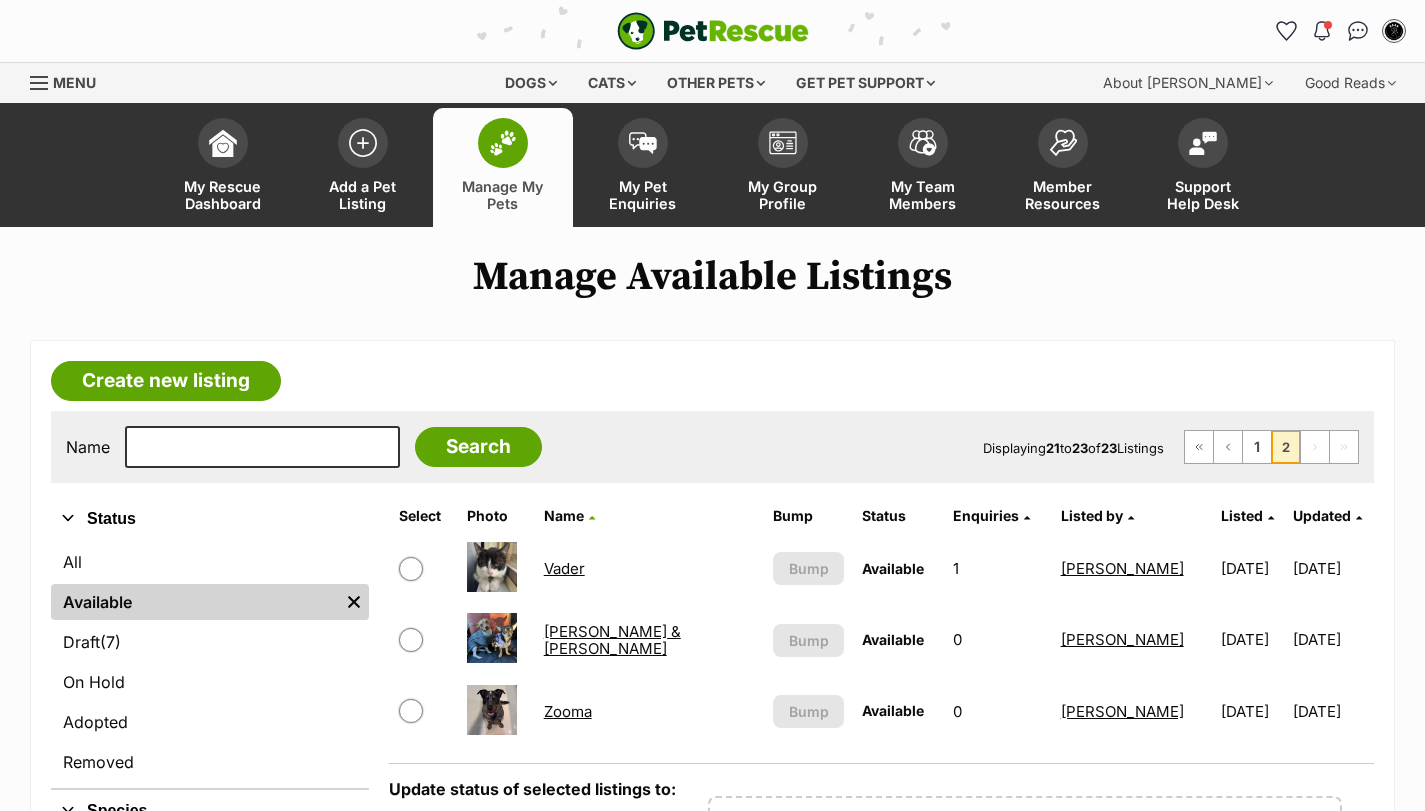 scroll, scrollTop: 0, scrollLeft: 0, axis: both 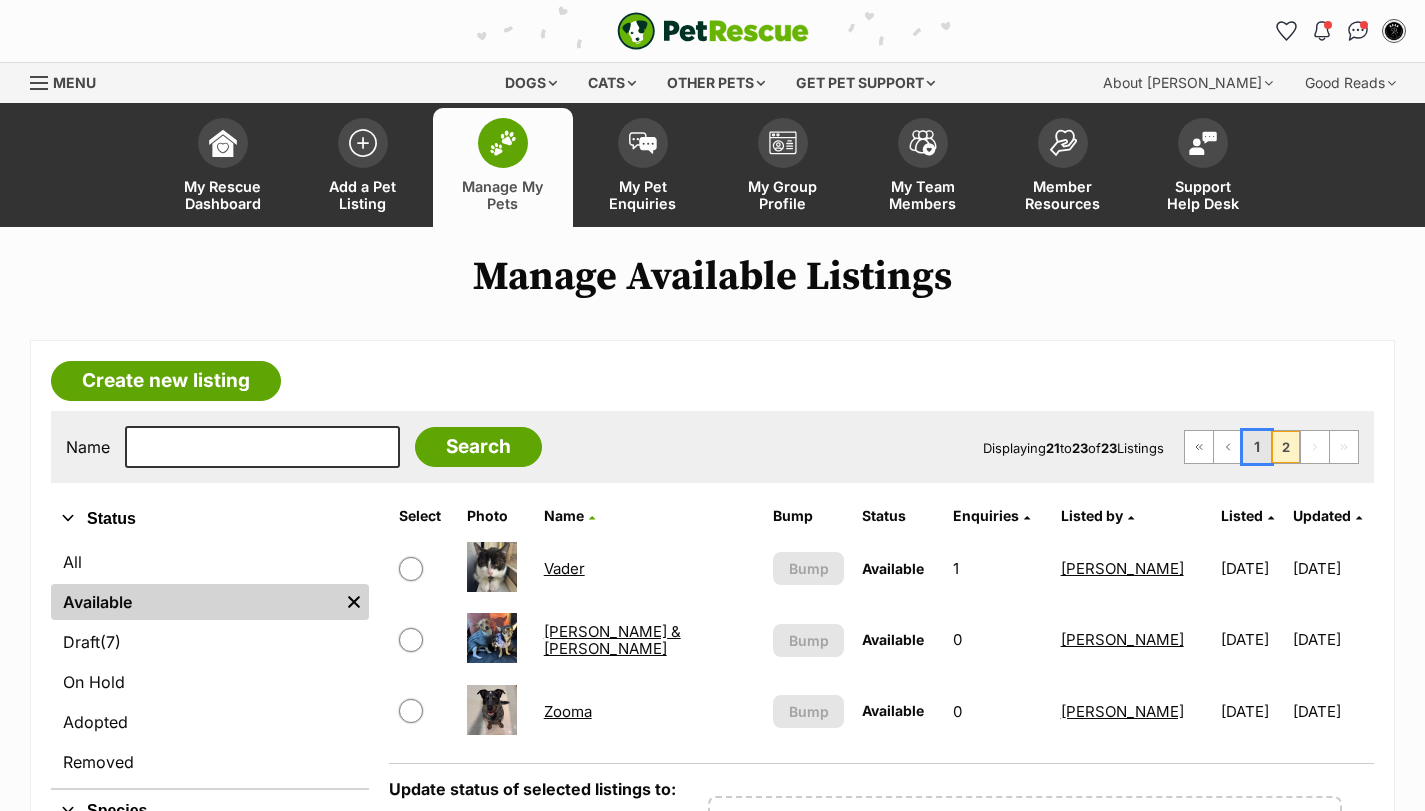 click on "1" at bounding box center [1257, 447] 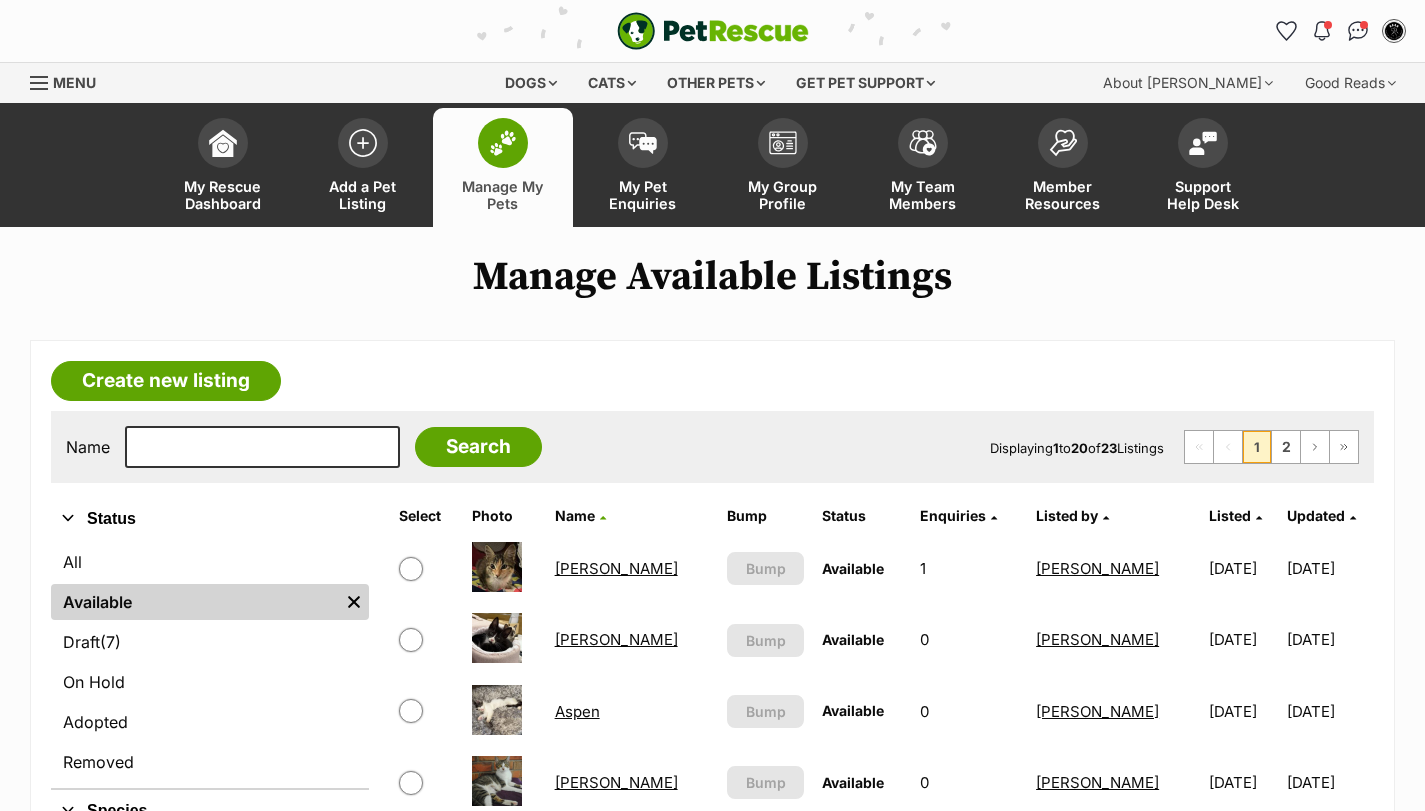 scroll, scrollTop: 235, scrollLeft: 0, axis: vertical 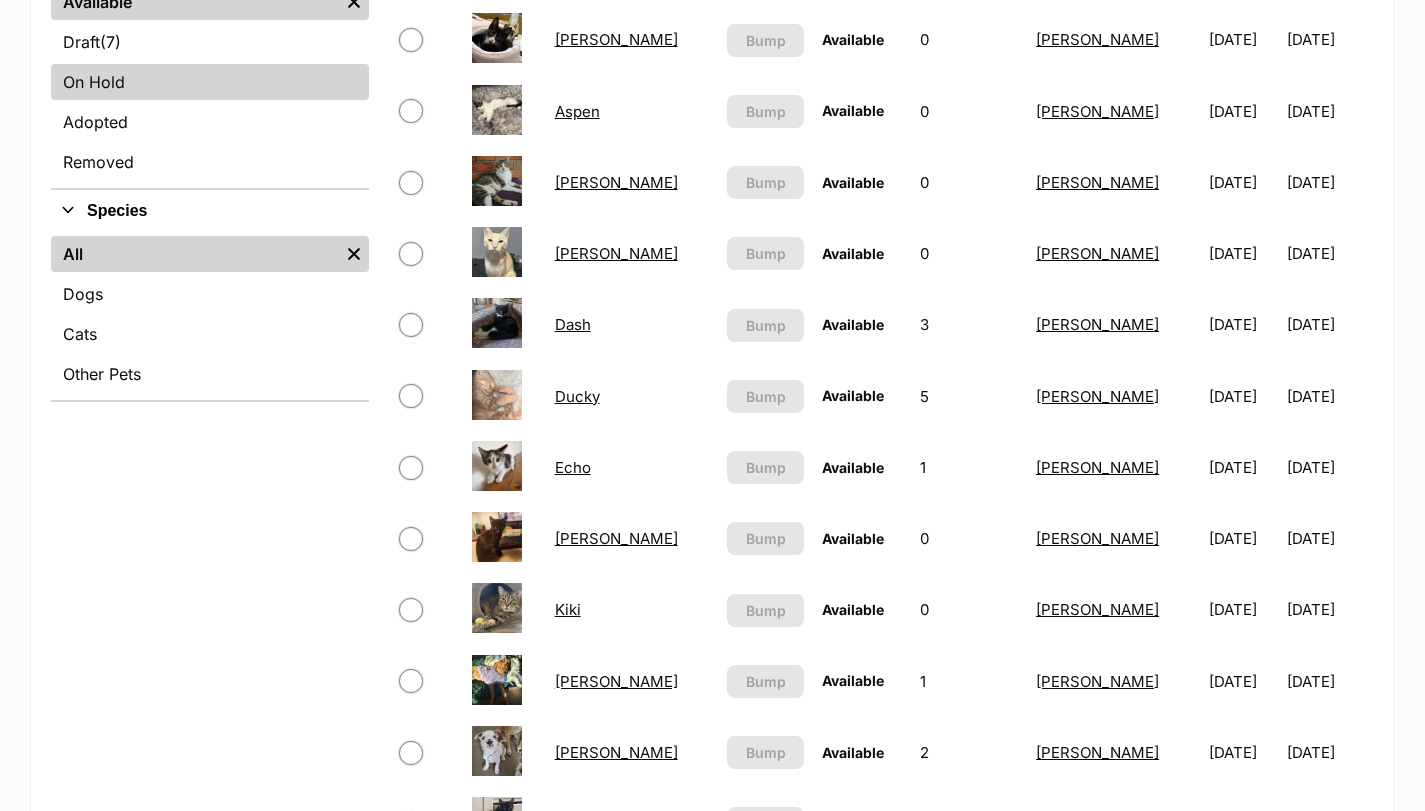 click on "On Hold" at bounding box center (210, 82) 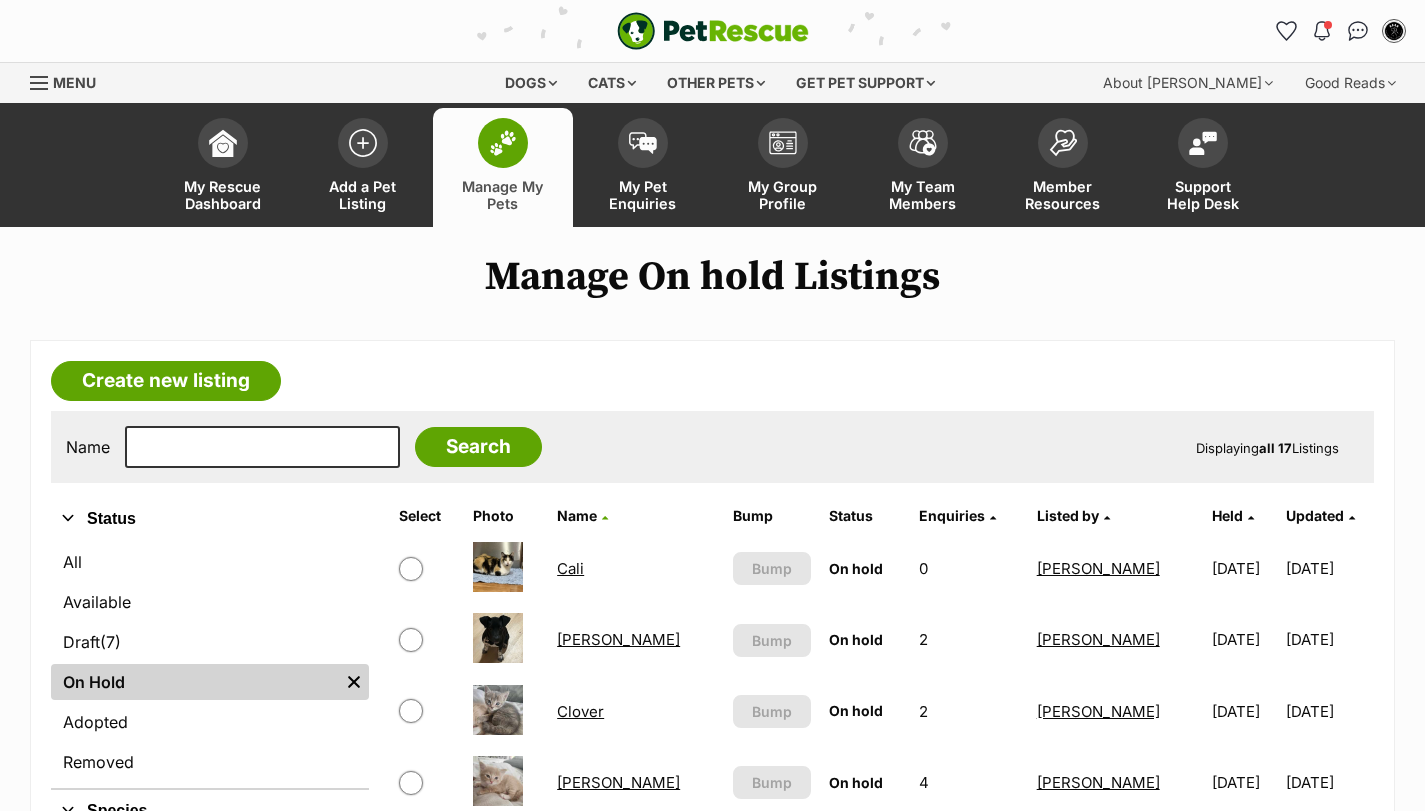 scroll, scrollTop: 0, scrollLeft: 0, axis: both 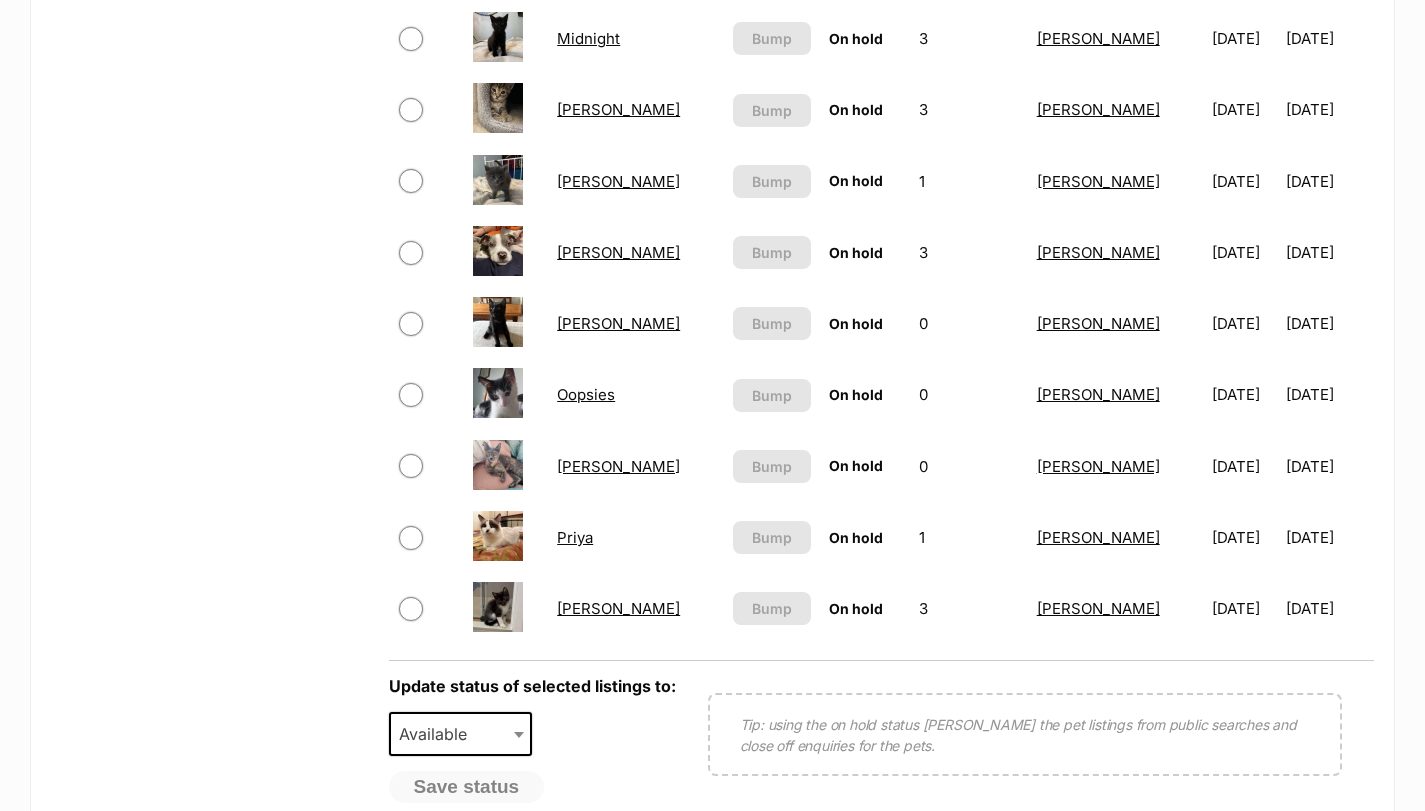 click on "[PERSON_NAME]" at bounding box center [618, 608] 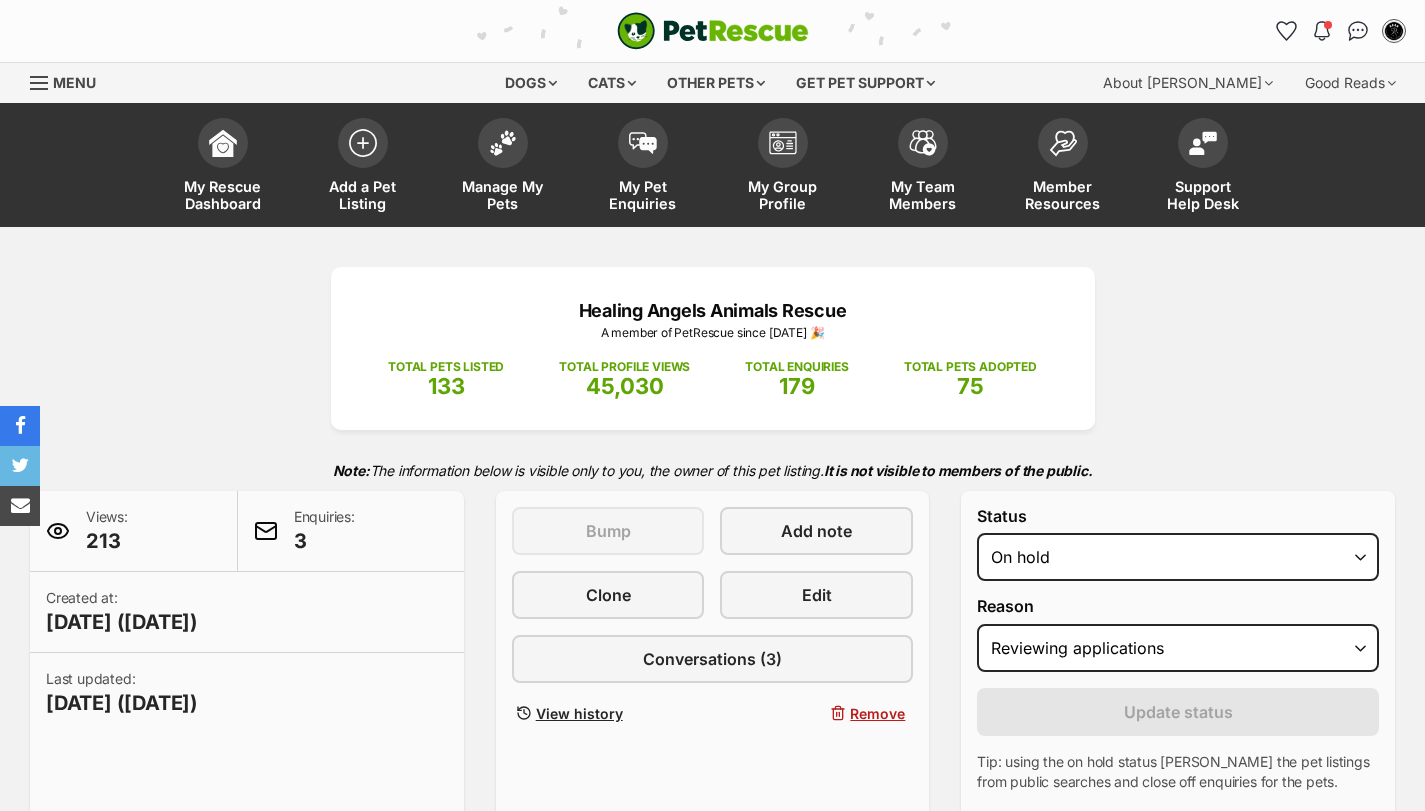scroll, scrollTop: 0, scrollLeft: 0, axis: both 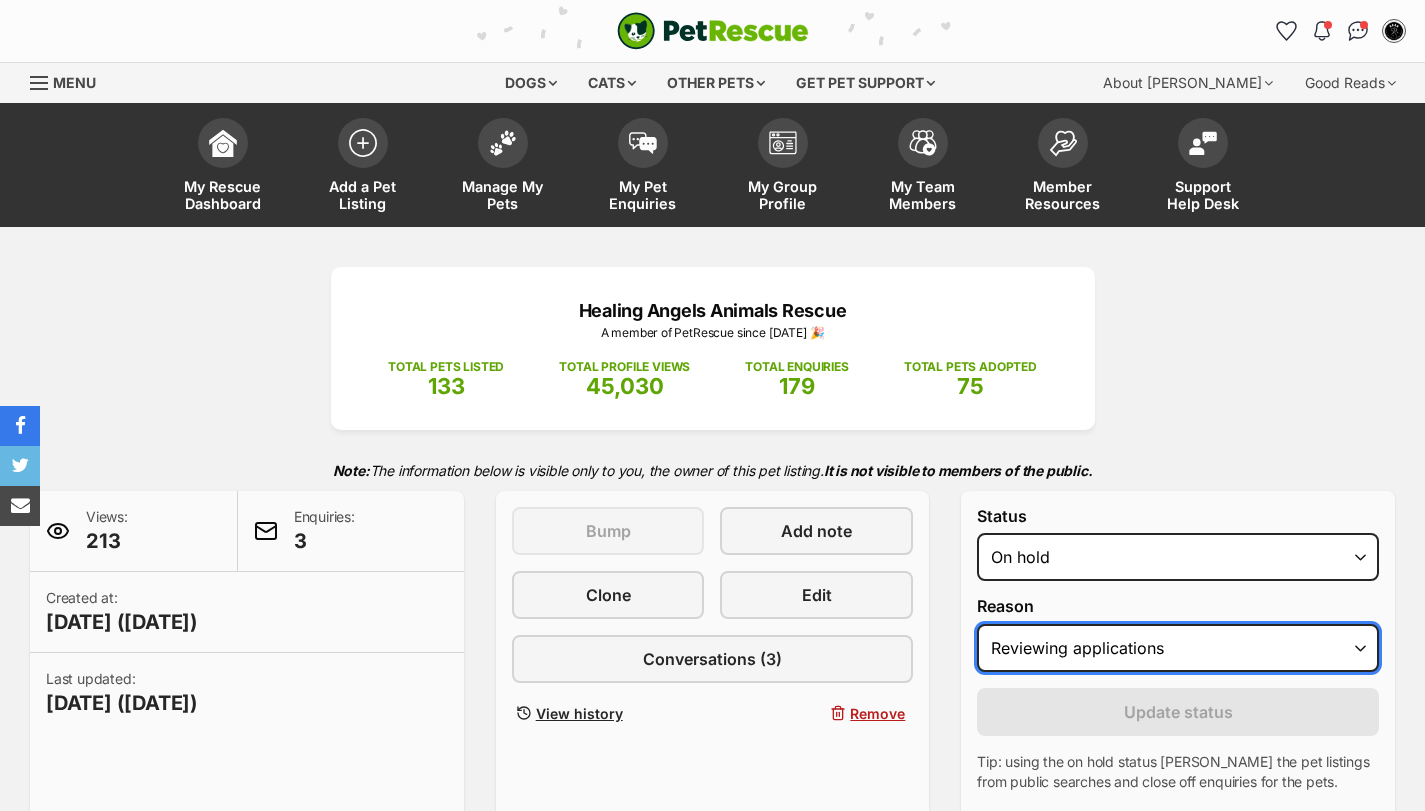 click on "Please select a reason
Medical reasons
Reviewing applications
Adoption pending
Other" at bounding box center [1178, 648] 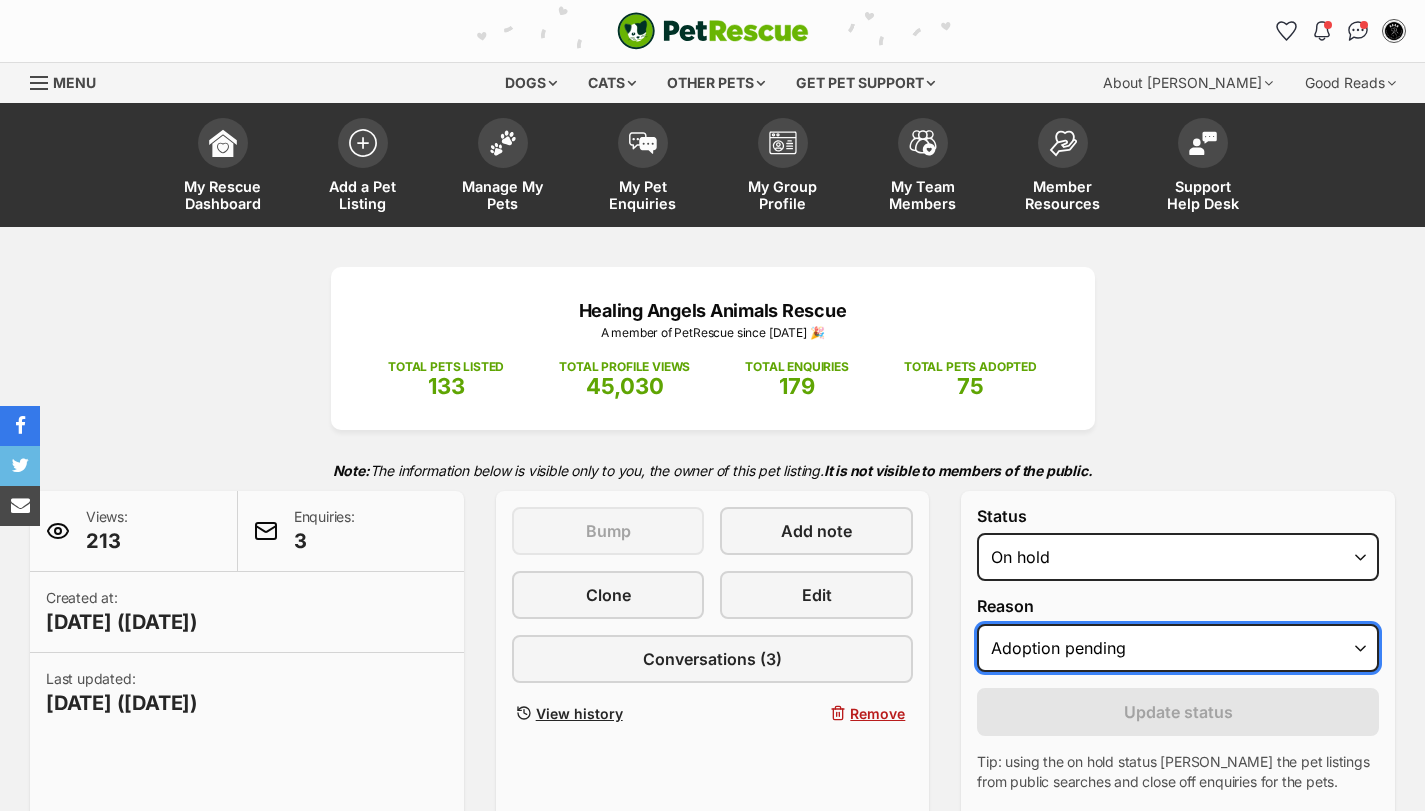 click on "Please select a reason
Medical reasons
Reviewing applications
Adoption pending
Other" at bounding box center (1178, 648) 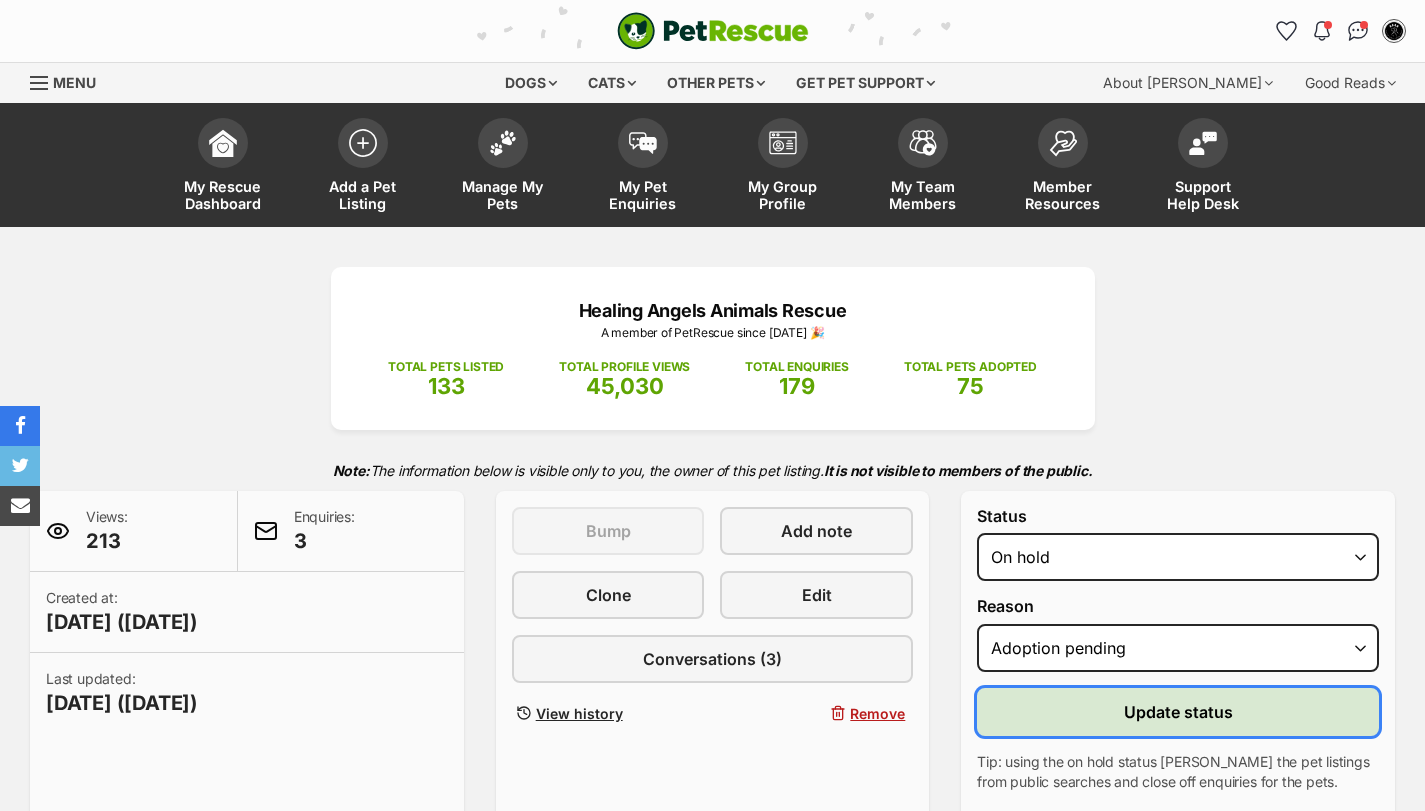 click on "Update status" at bounding box center [1178, 712] 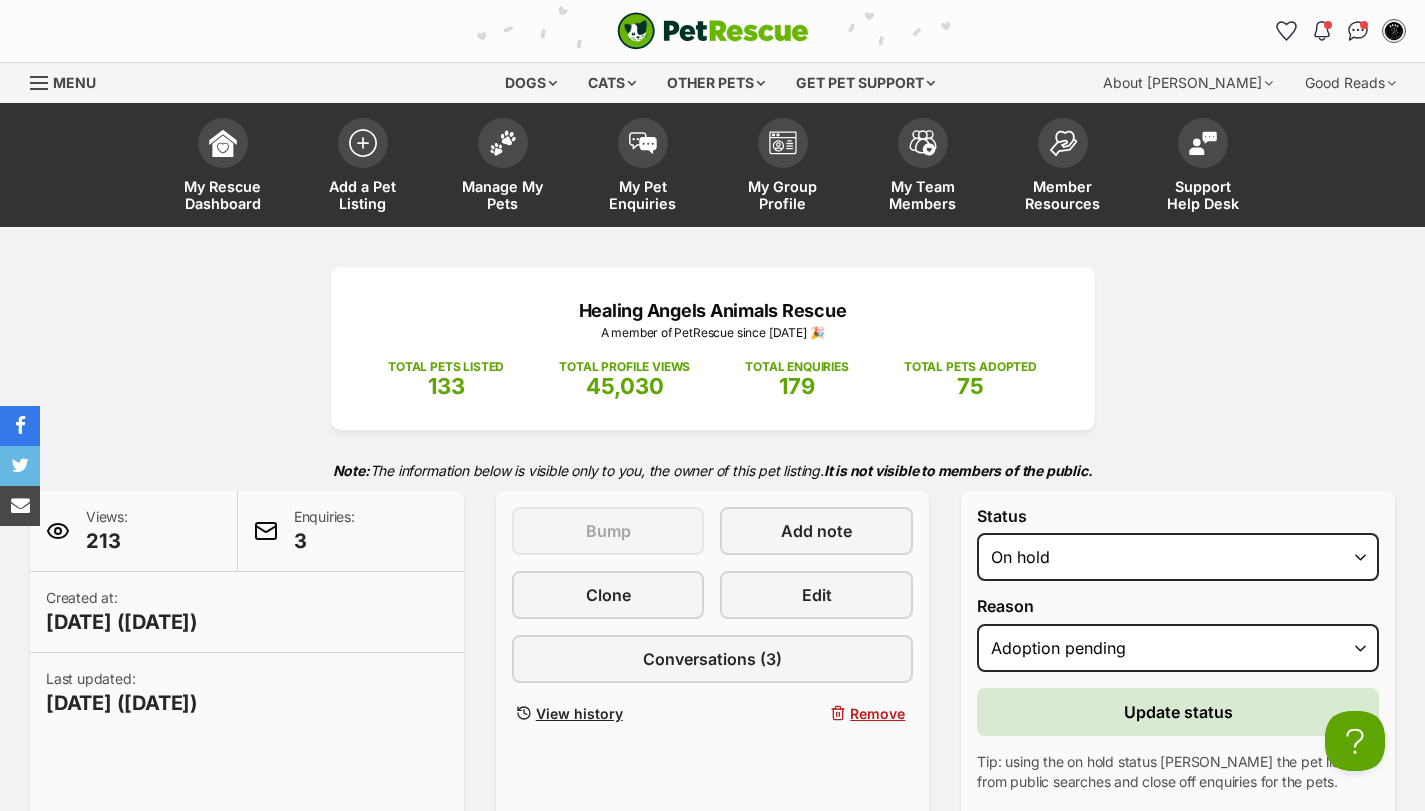 scroll, scrollTop: 0, scrollLeft: 0, axis: both 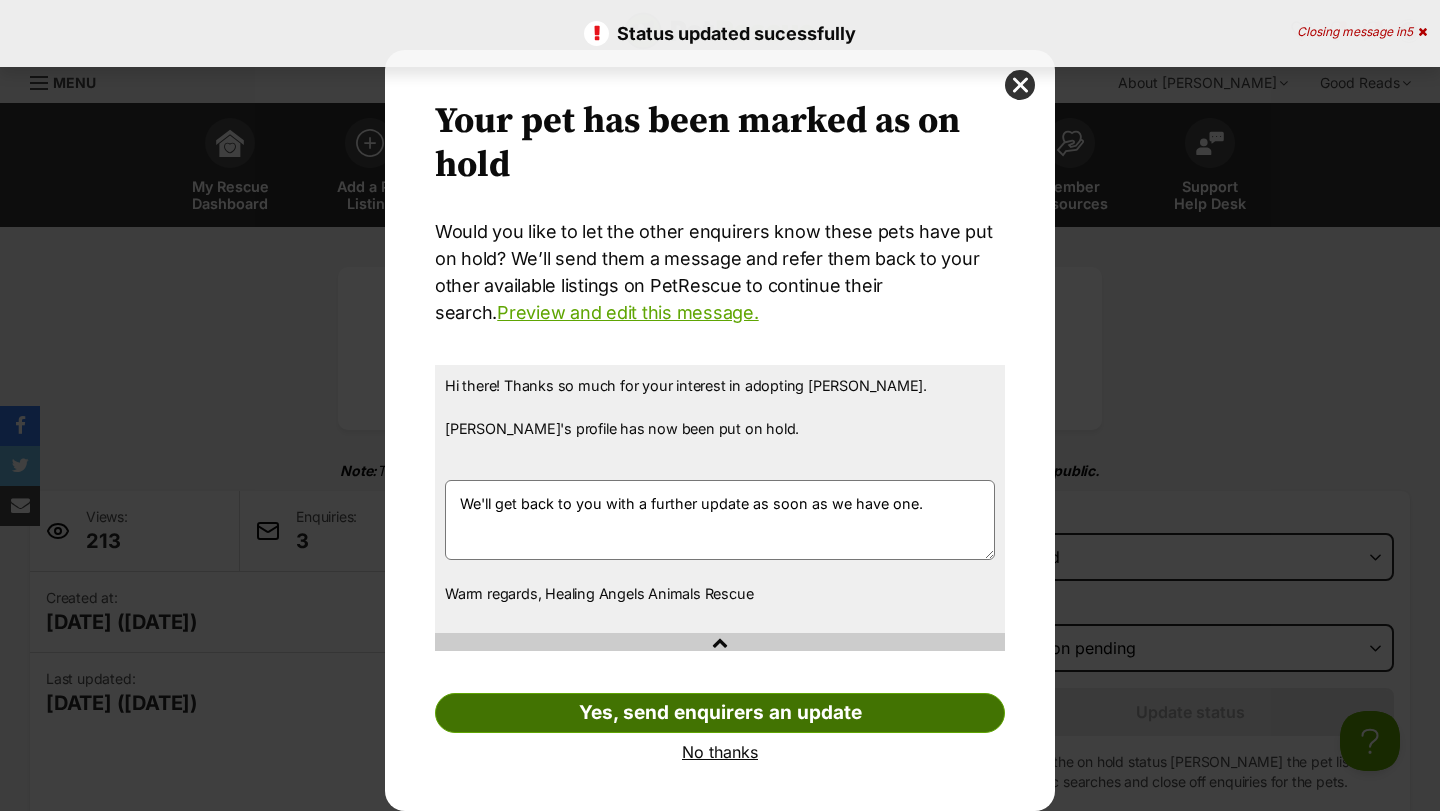 click on "Yes, send enquirers an update" at bounding box center (720, 713) 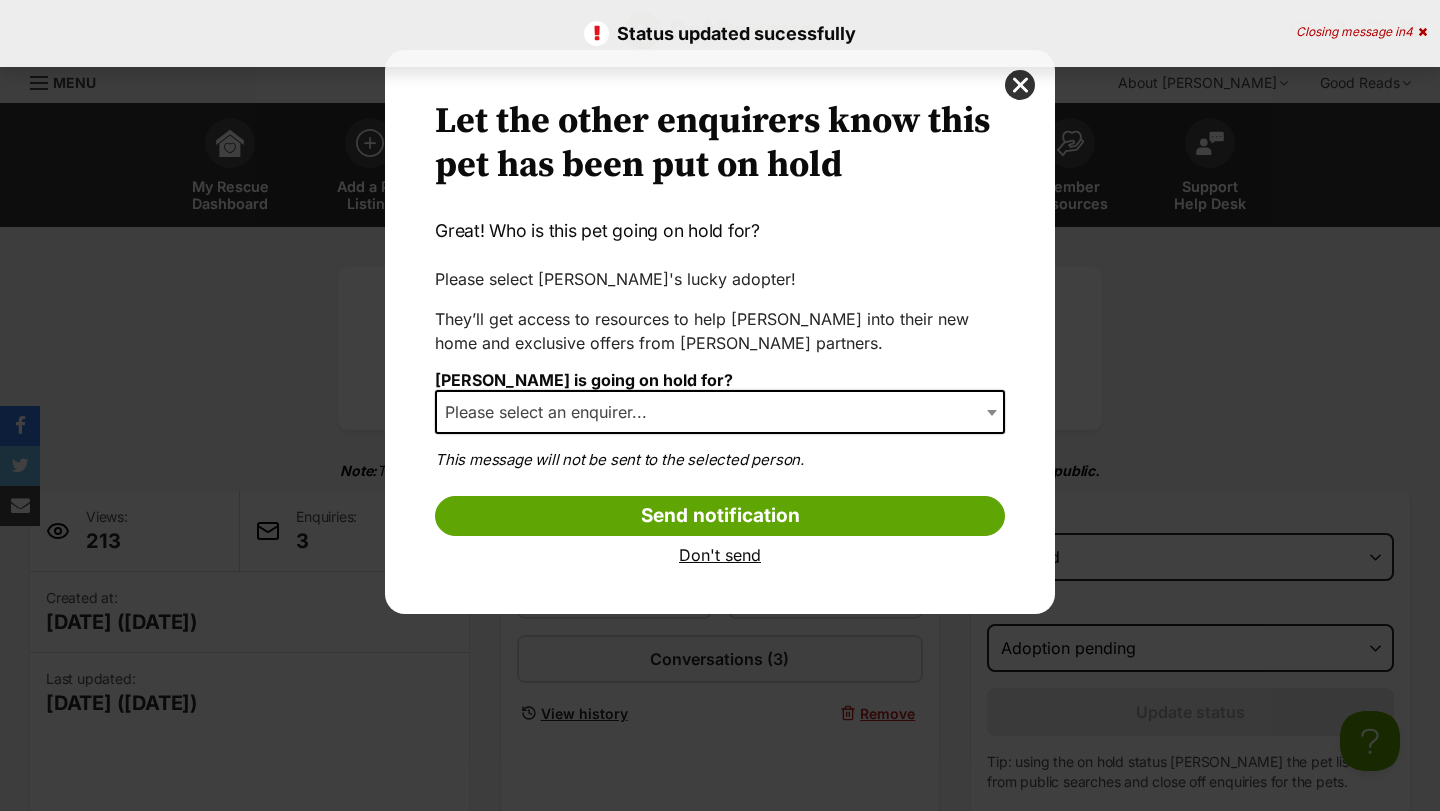 click on "Please select an enquirer..." at bounding box center [552, 412] 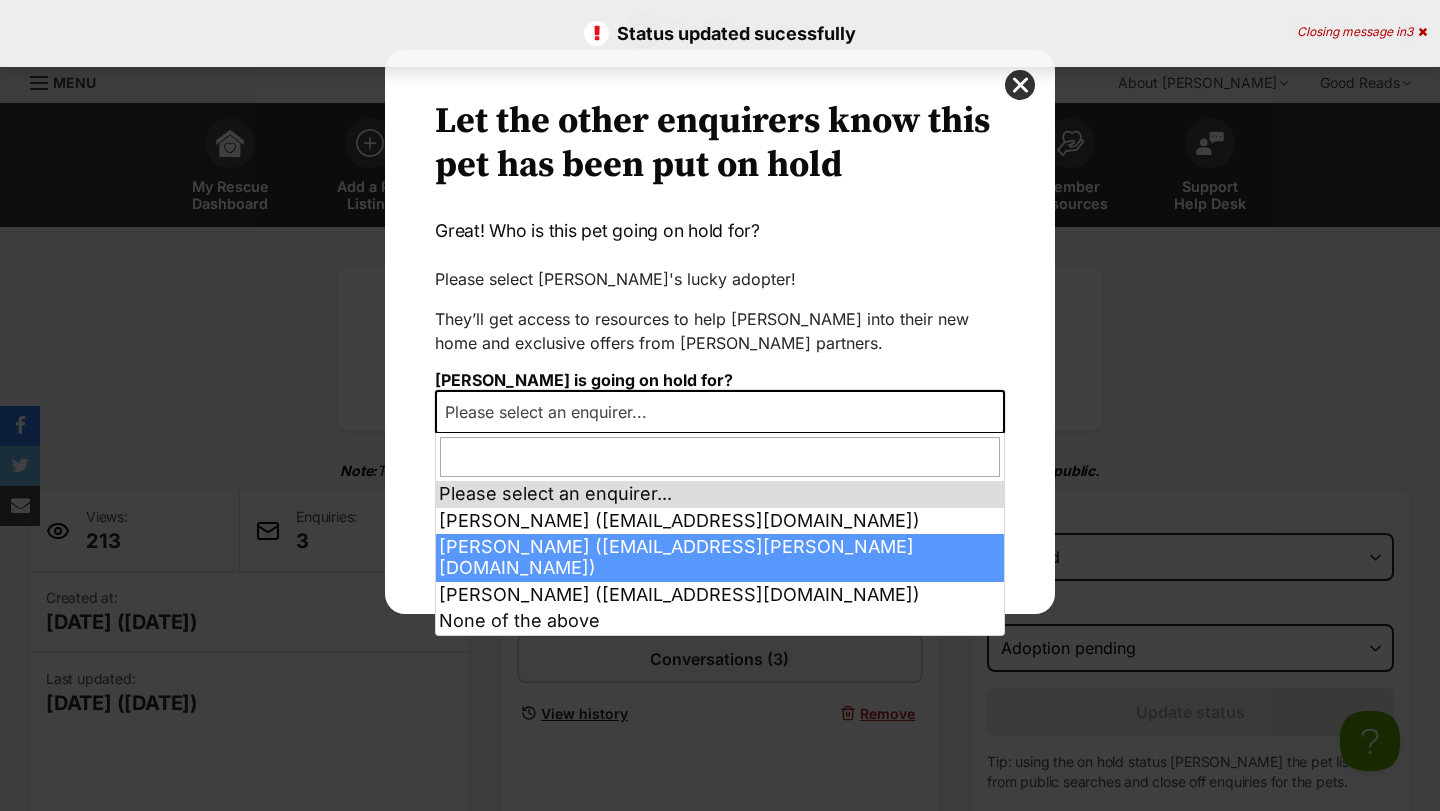 select on "2007403" 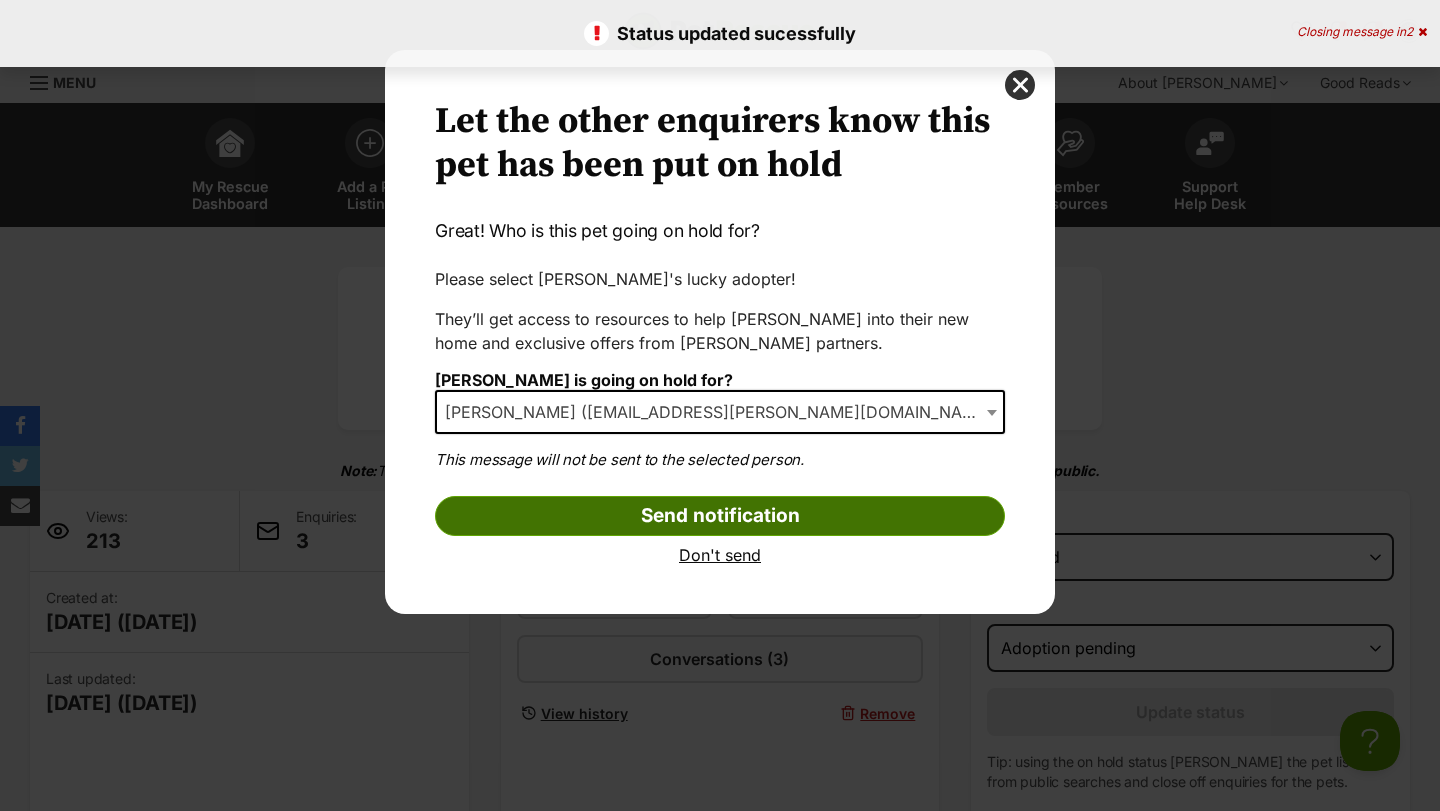 click on "Send notification" at bounding box center (720, 516) 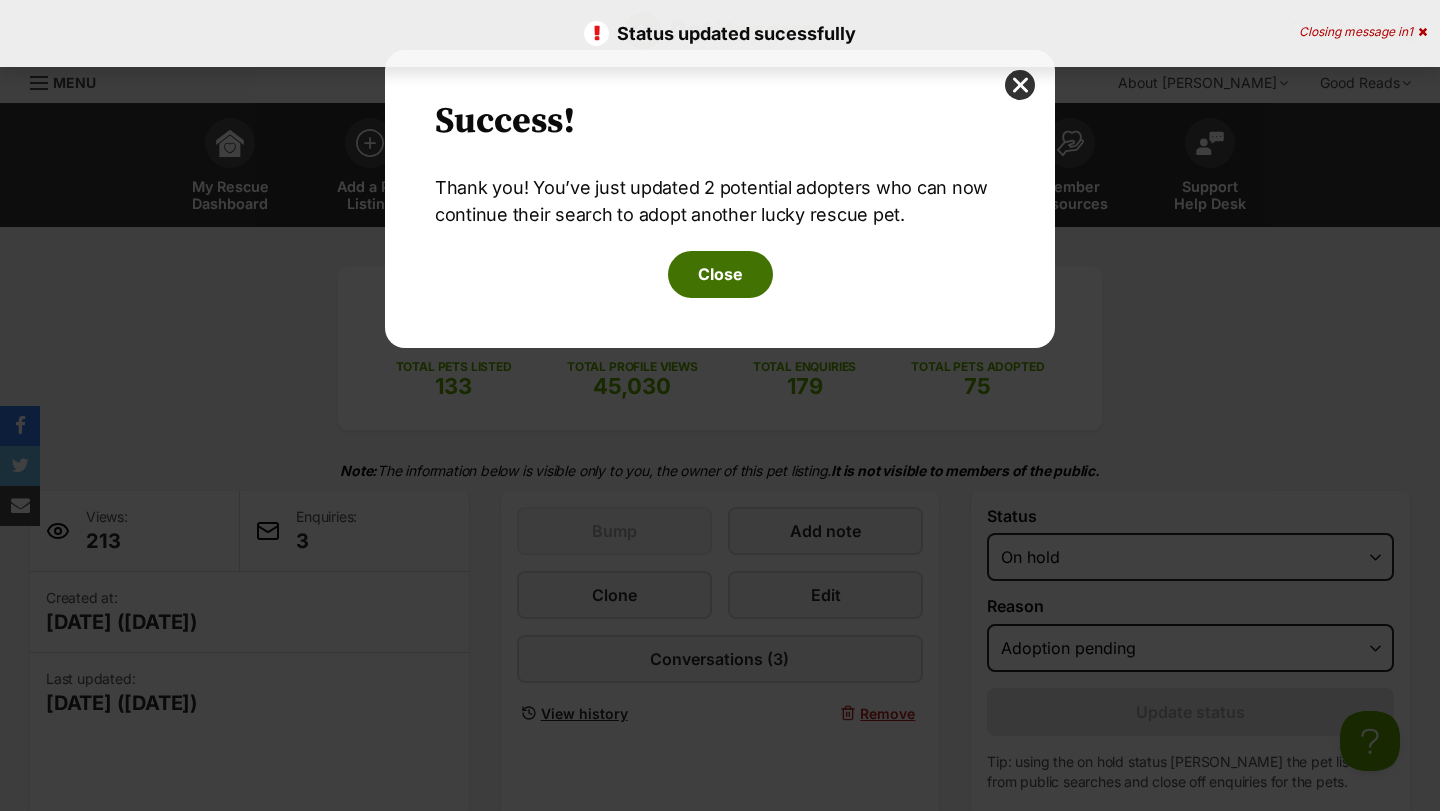 click on "Close" at bounding box center [720, 274] 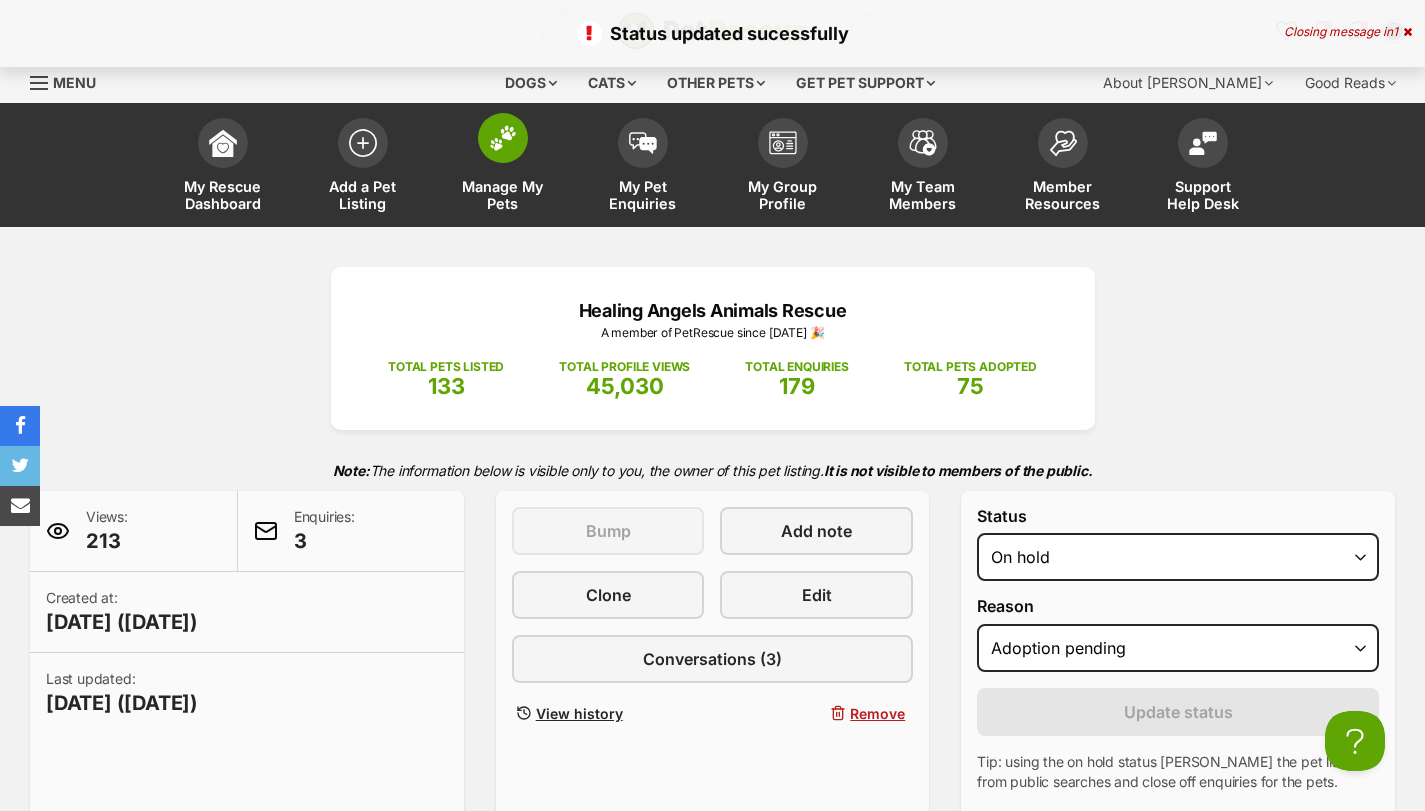 scroll, scrollTop: 0, scrollLeft: 0, axis: both 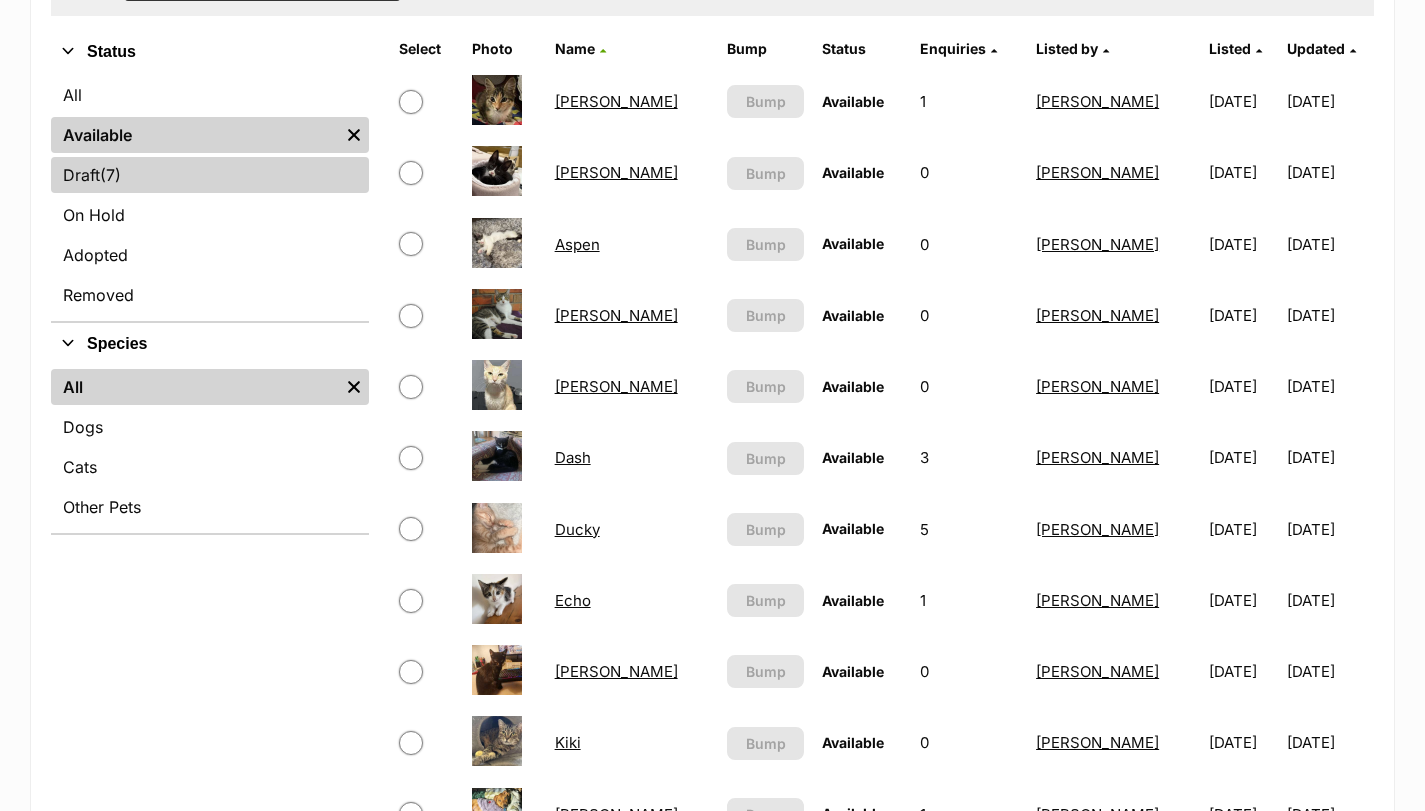 click on "(7)" at bounding box center [110, 175] 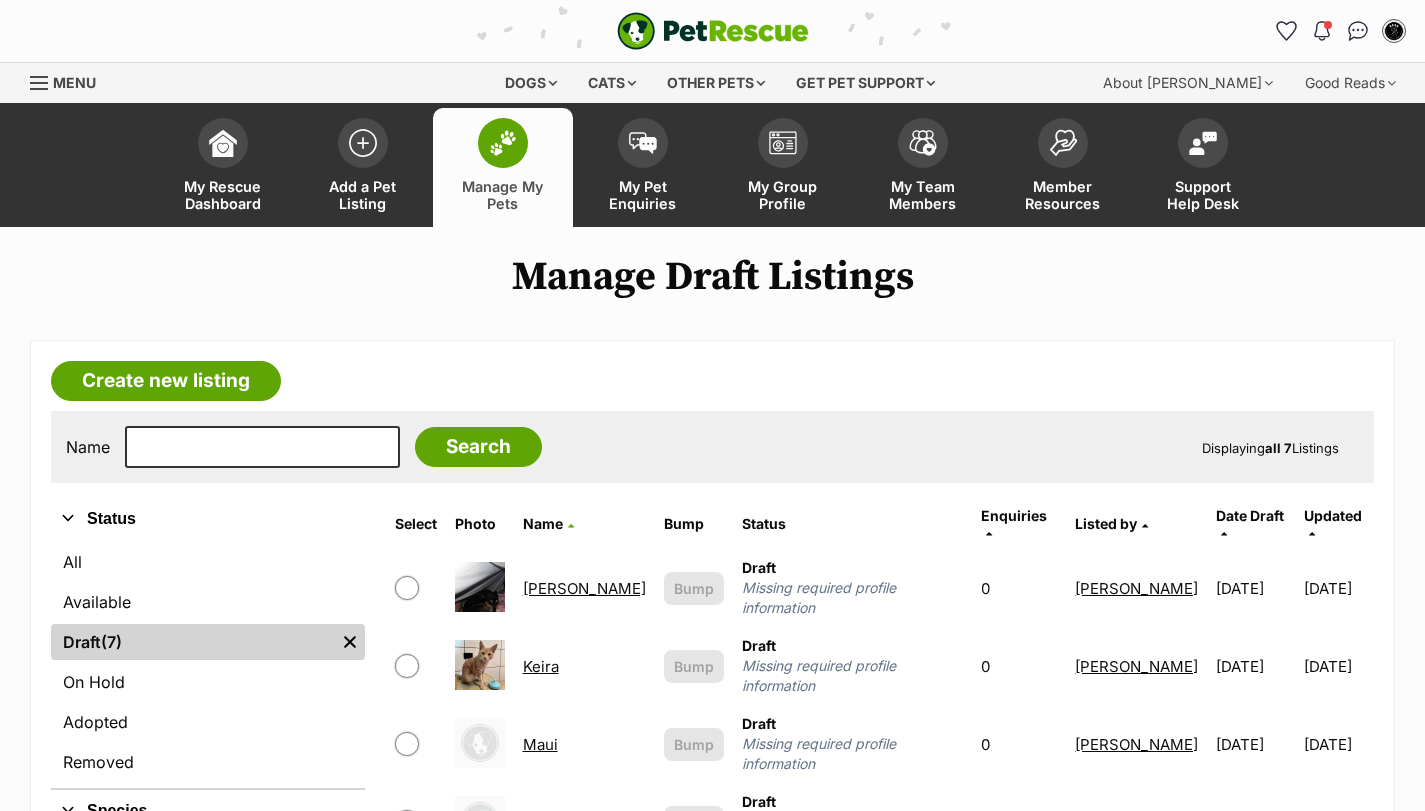 scroll, scrollTop: 0, scrollLeft: 0, axis: both 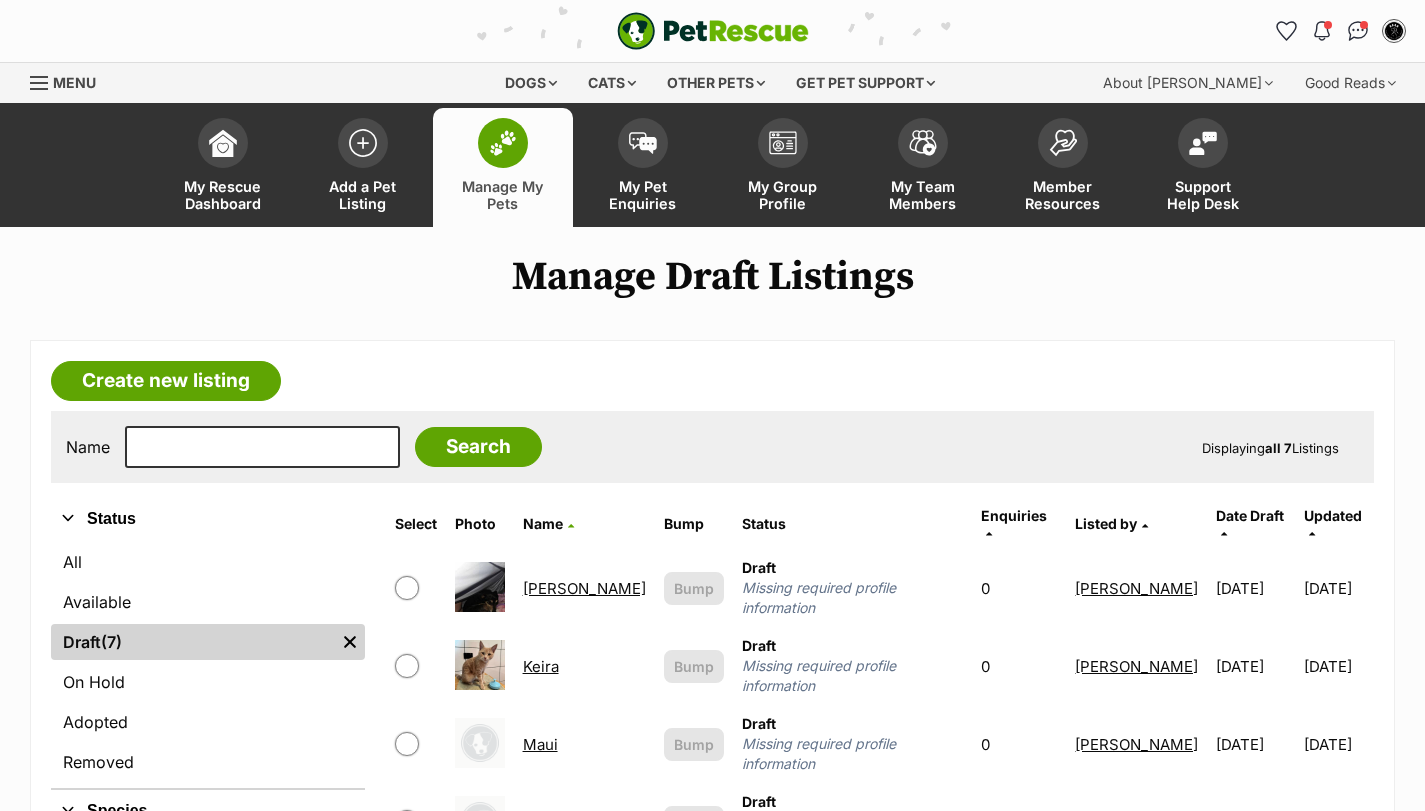 click on "Charlie" at bounding box center (584, 588) 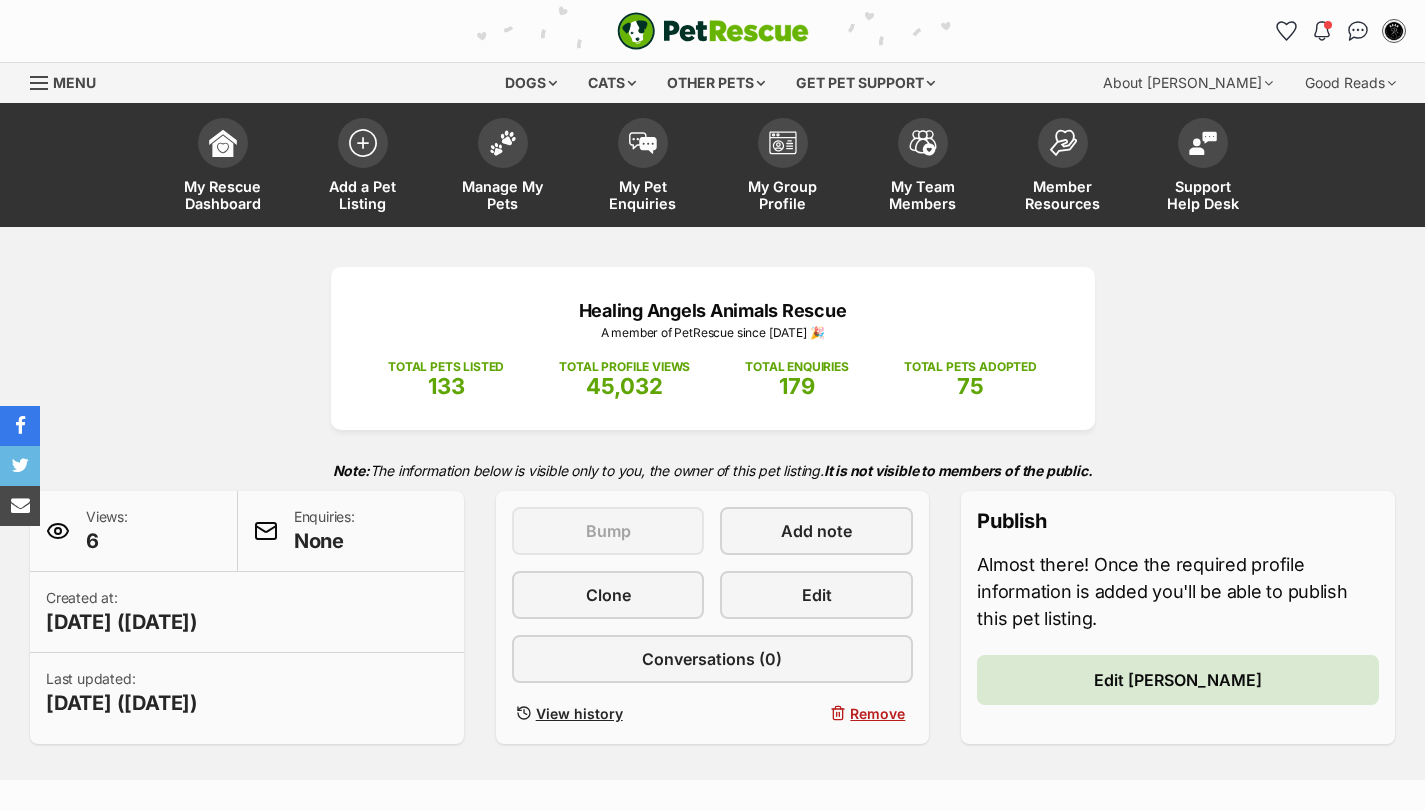 scroll, scrollTop: 0, scrollLeft: 0, axis: both 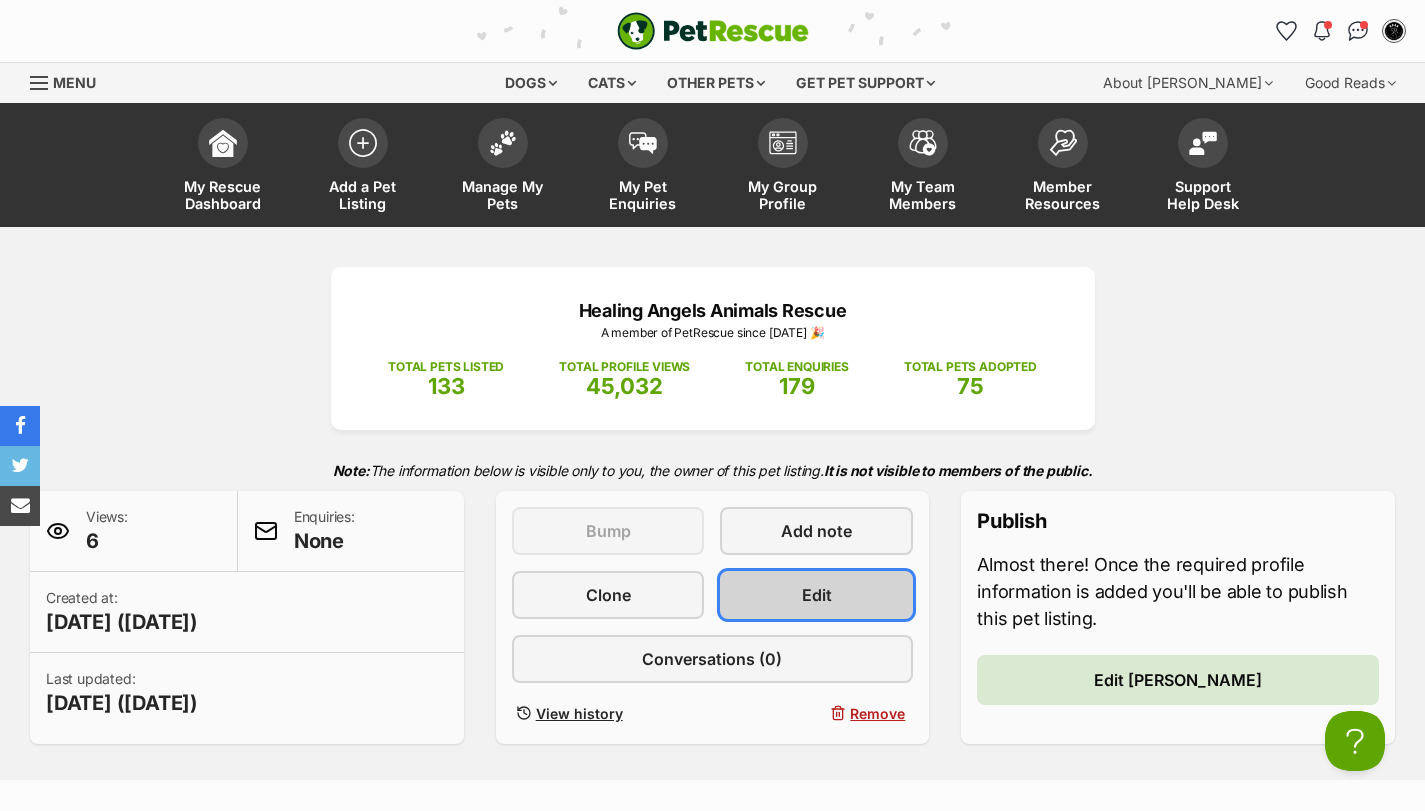 click on "Edit" at bounding box center [817, 595] 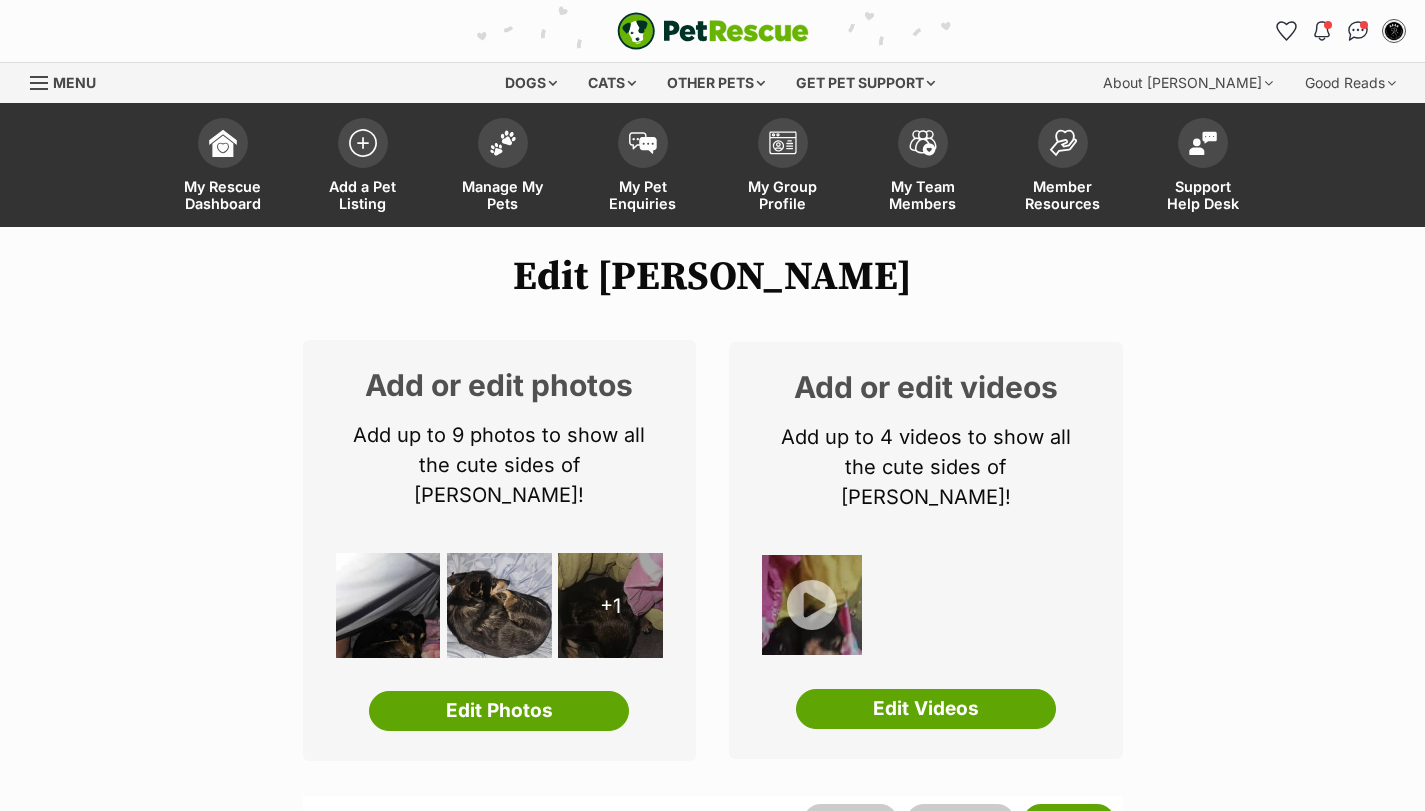 scroll, scrollTop: 0, scrollLeft: 0, axis: both 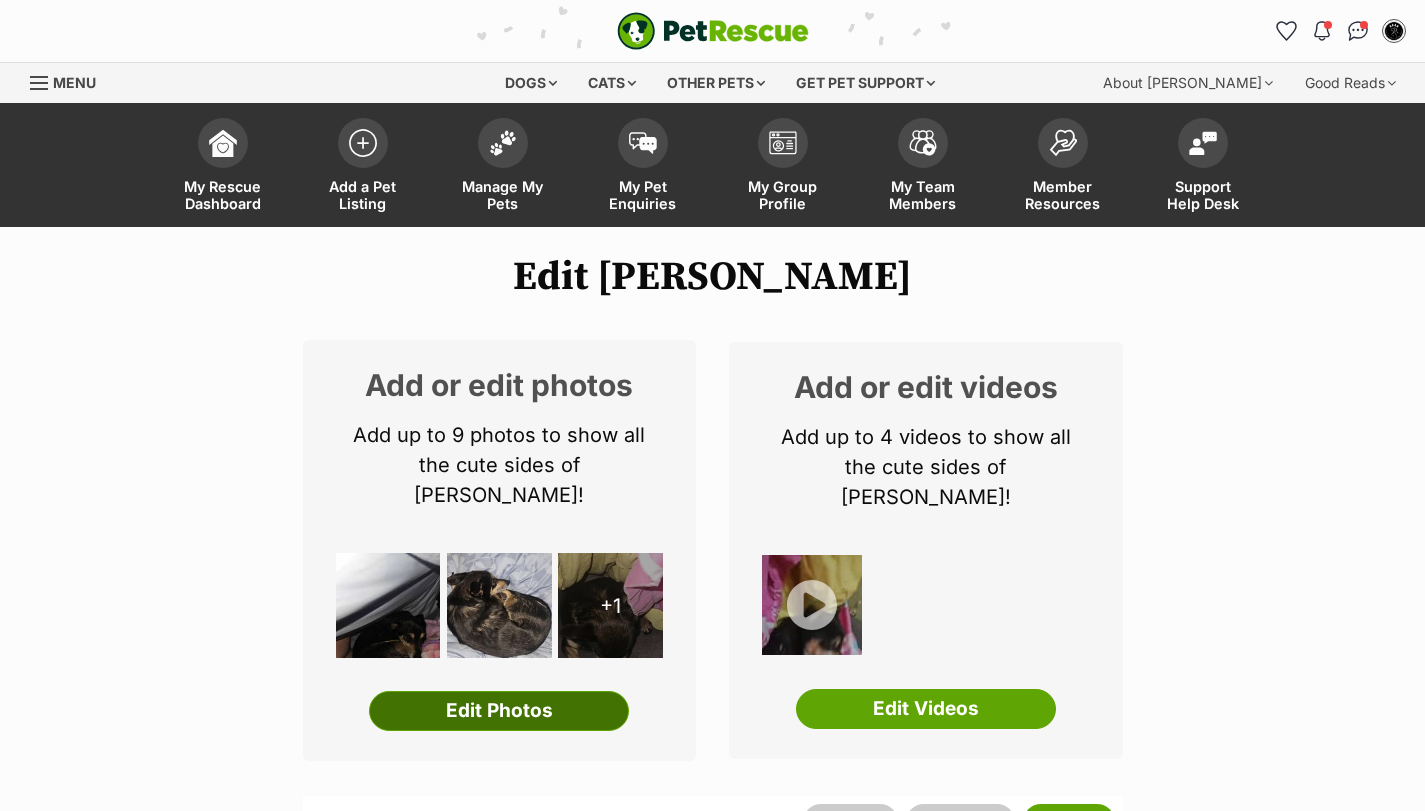 click on "Edit Photos" at bounding box center [499, 711] 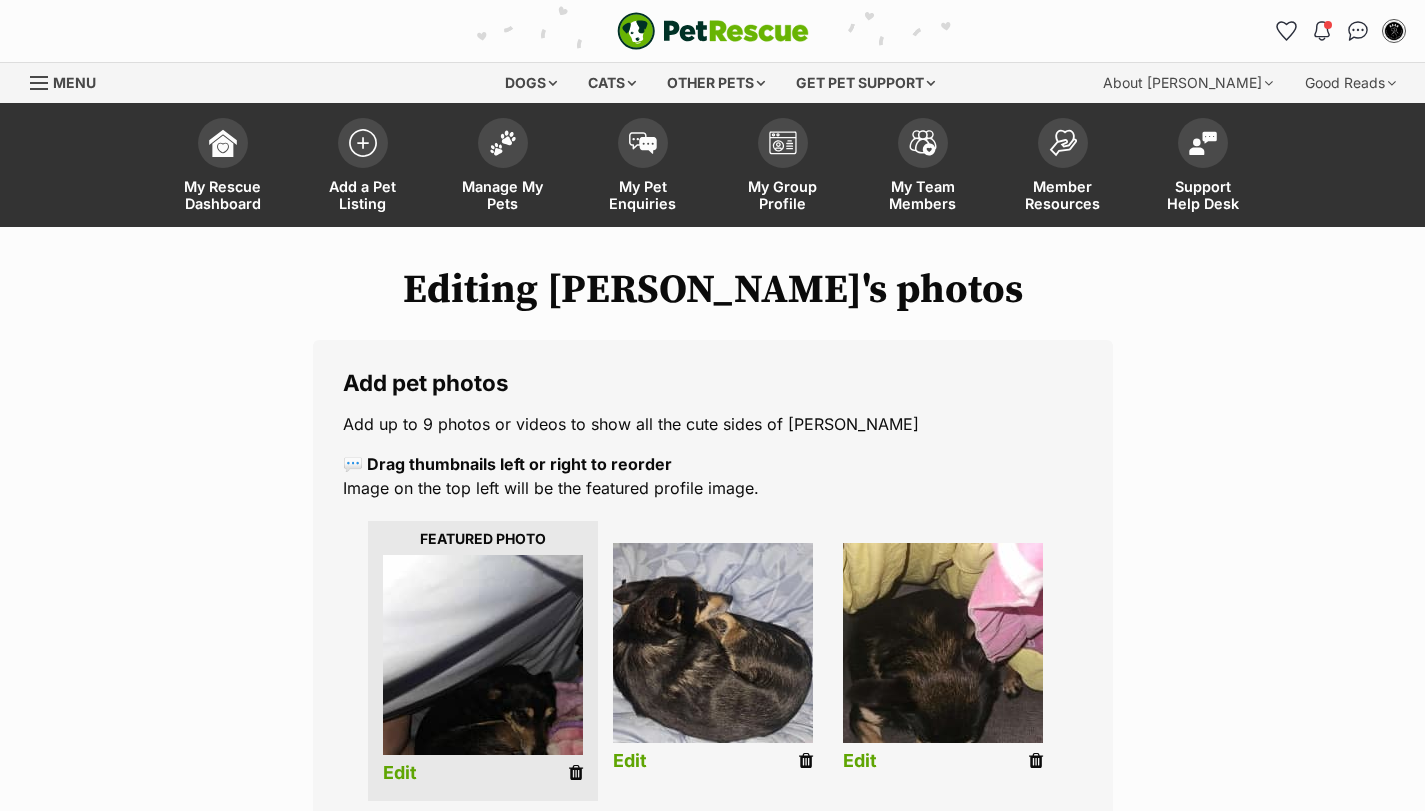 scroll, scrollTop: 0, scrollLeft: 0, axis: both 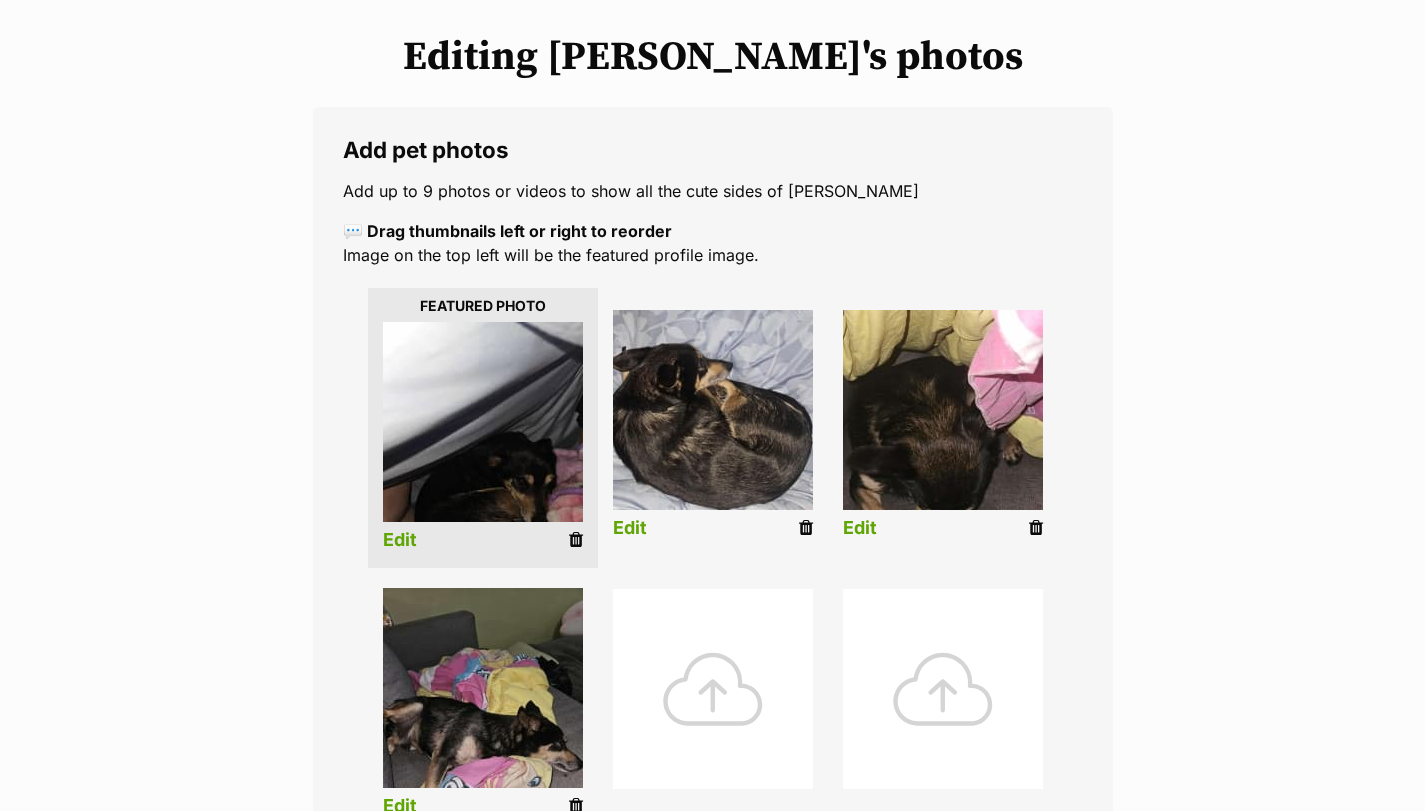 click on "Edit" at bounding box center [400, 540] 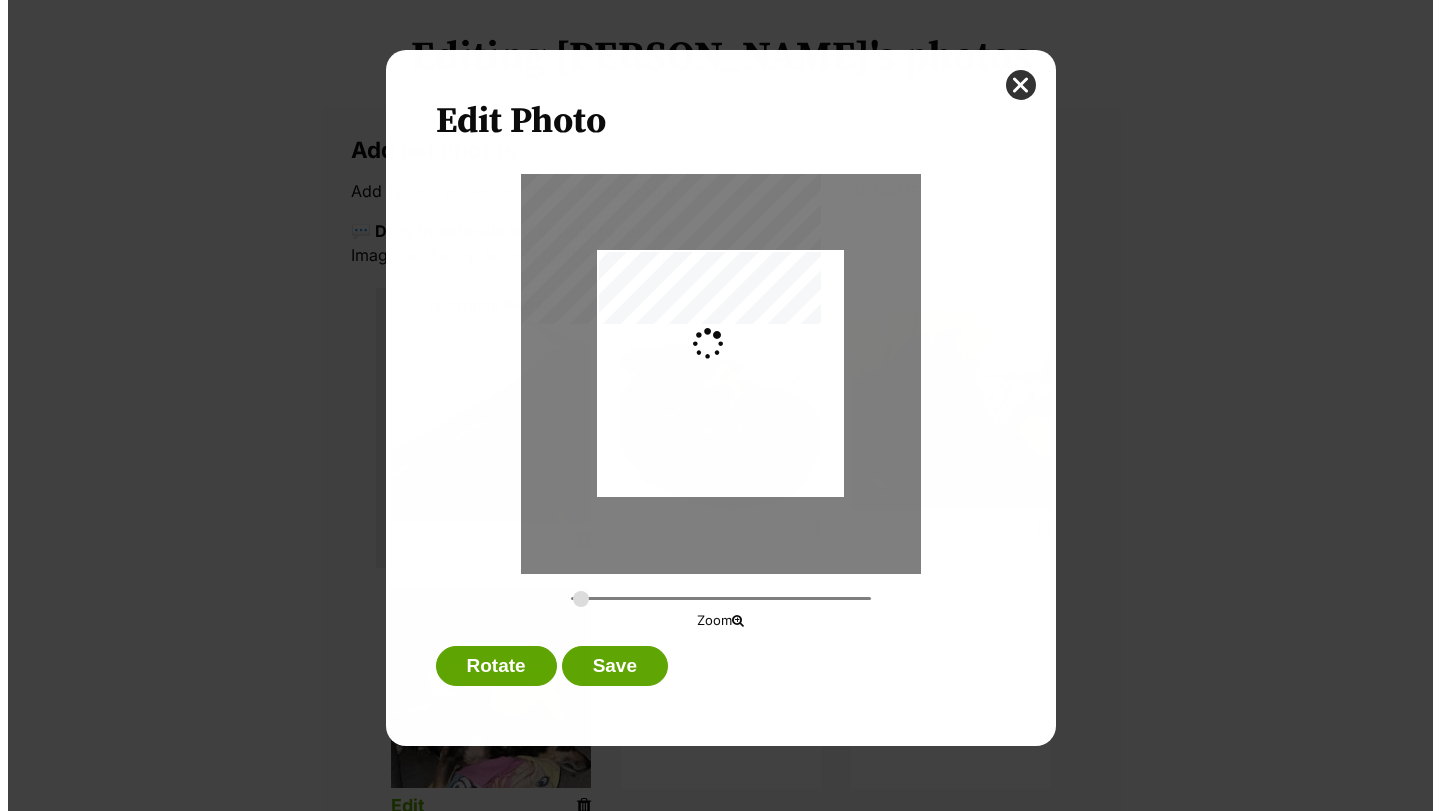 scroll, scrollTop: 0, scrollLeft: 0, axis: both 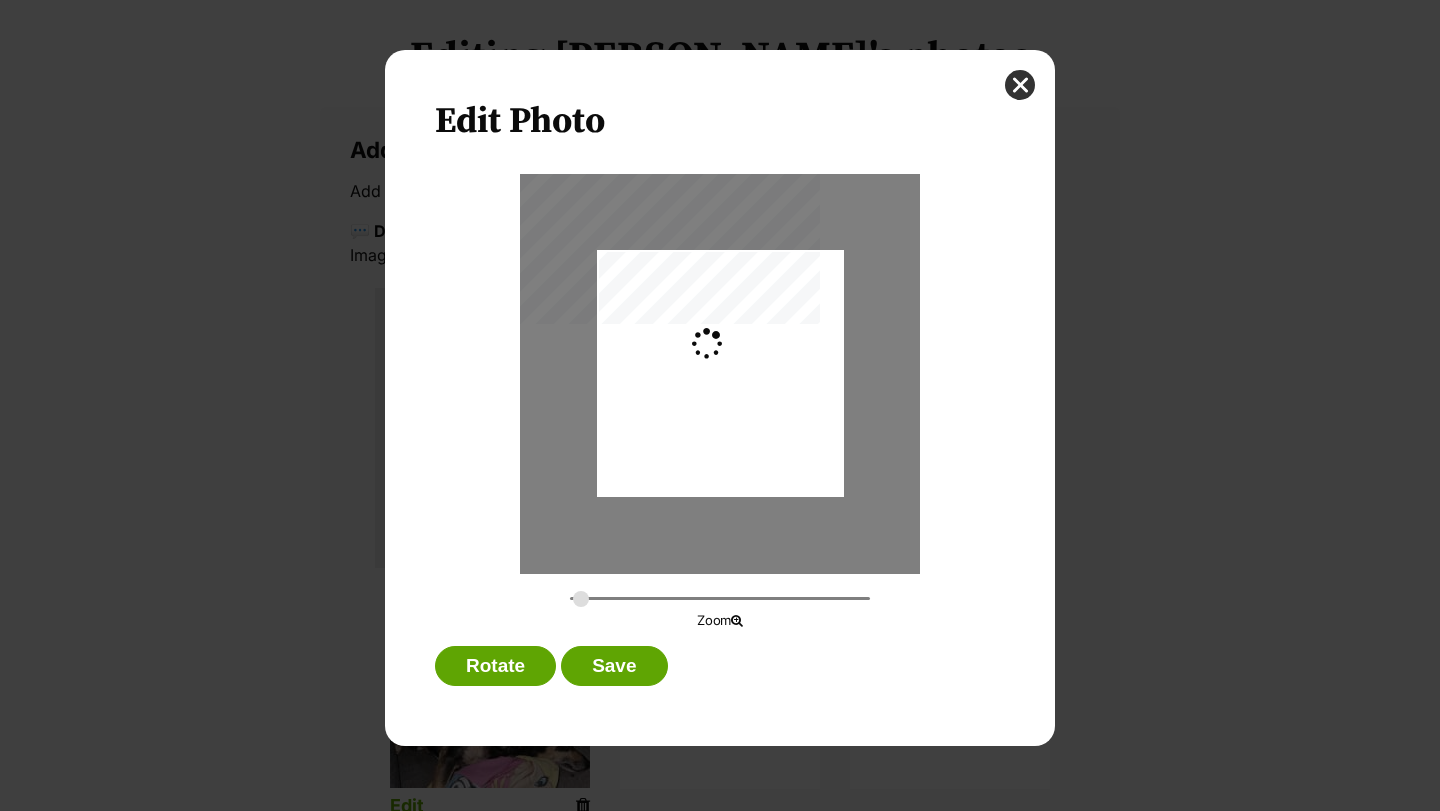 type on "0.2744" 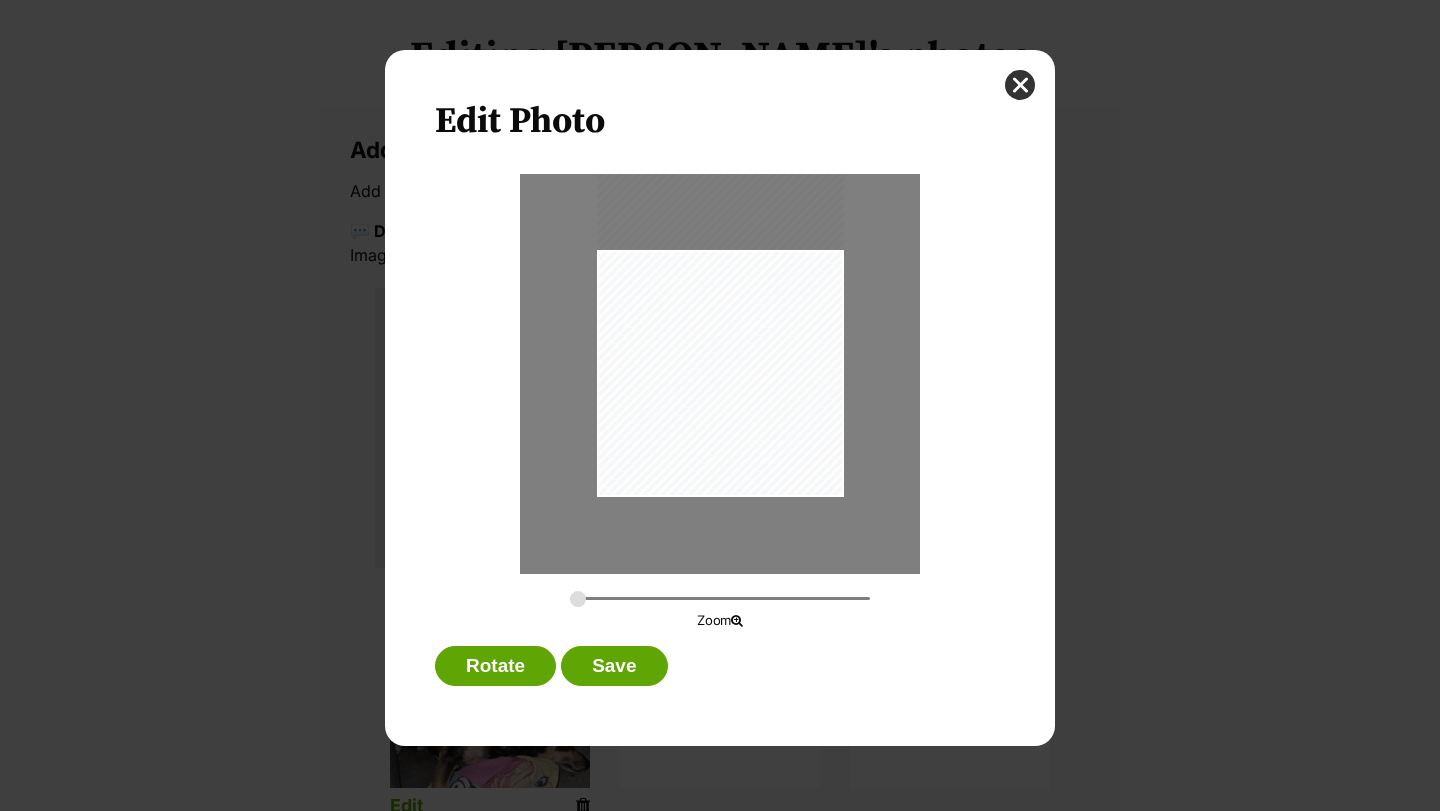 drag, startPoint x: 722, startPoint y: 467, endPoint x: 727, endPoint y: 411, distance: 56.22277 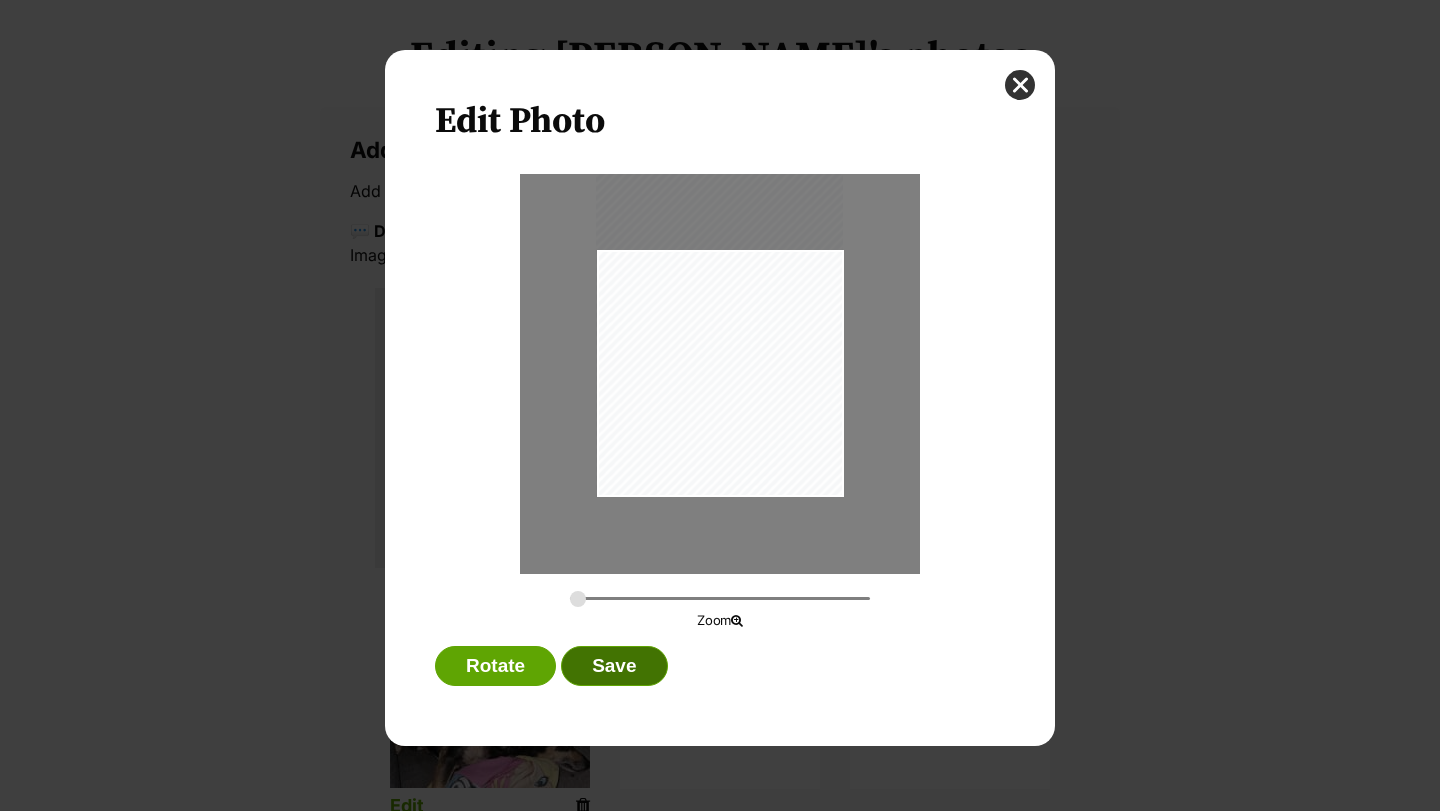 click on "Save" at bounding box center [614, 666] 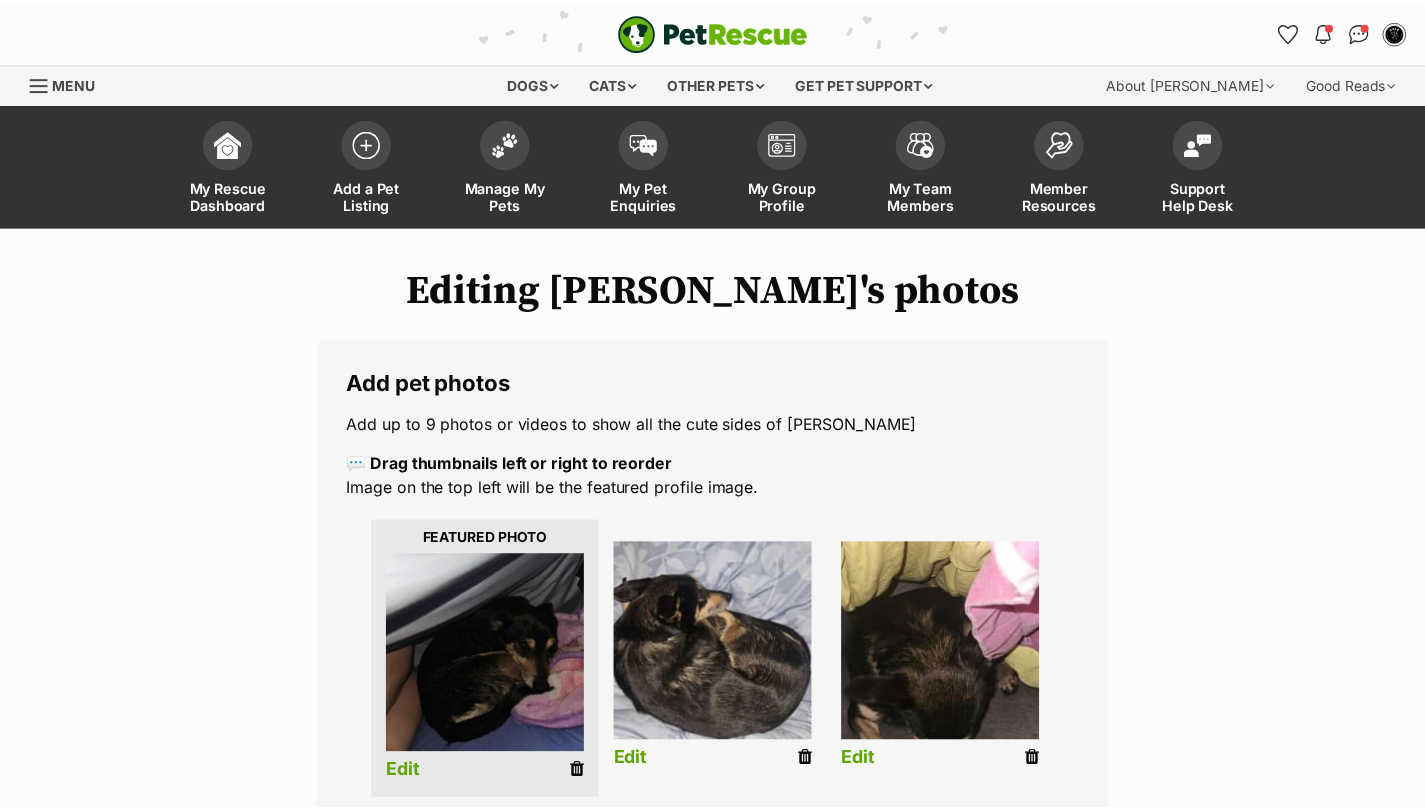 scroll, scrollTop: 233, scrollLeft: 0, axis: vertical 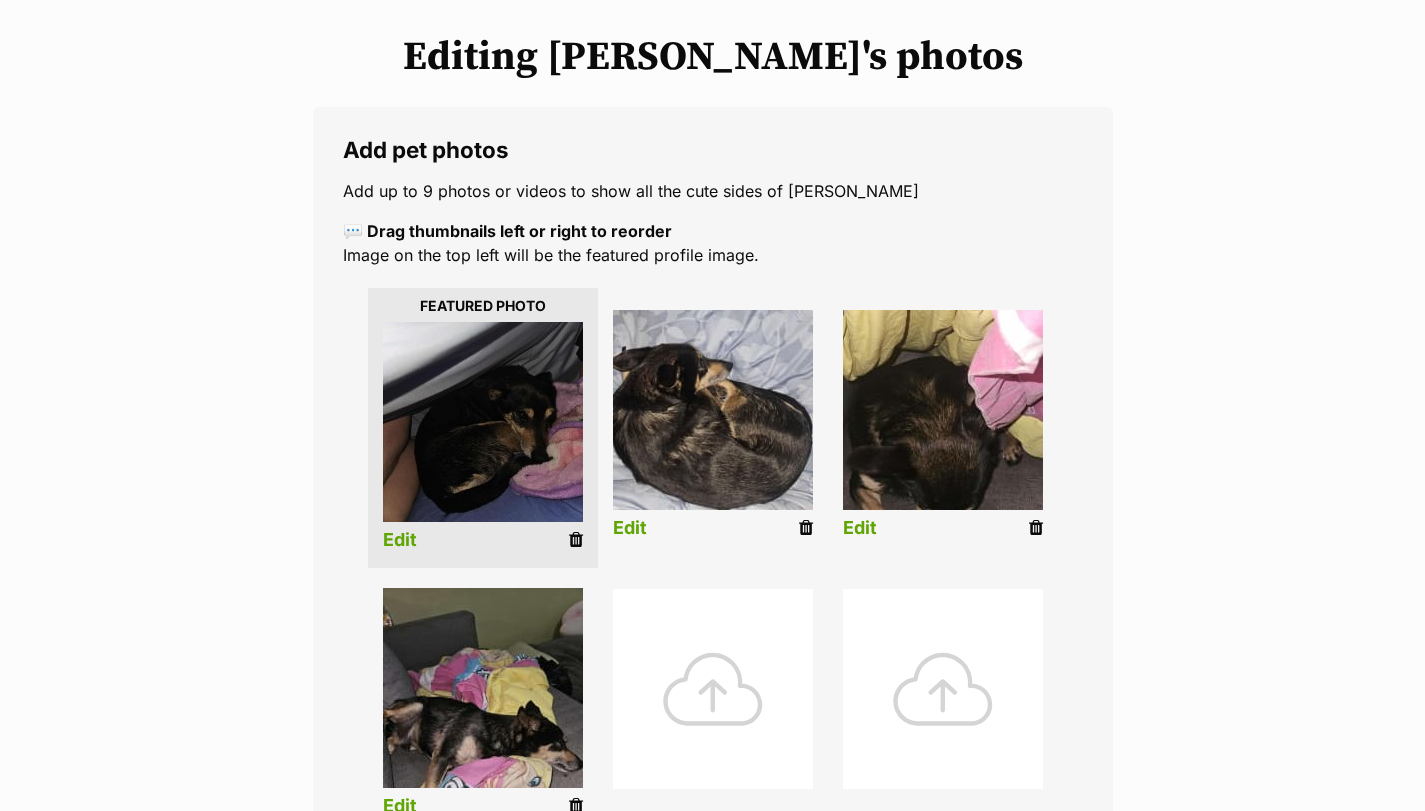 click on "Edit" at bounding box center [630, 528] 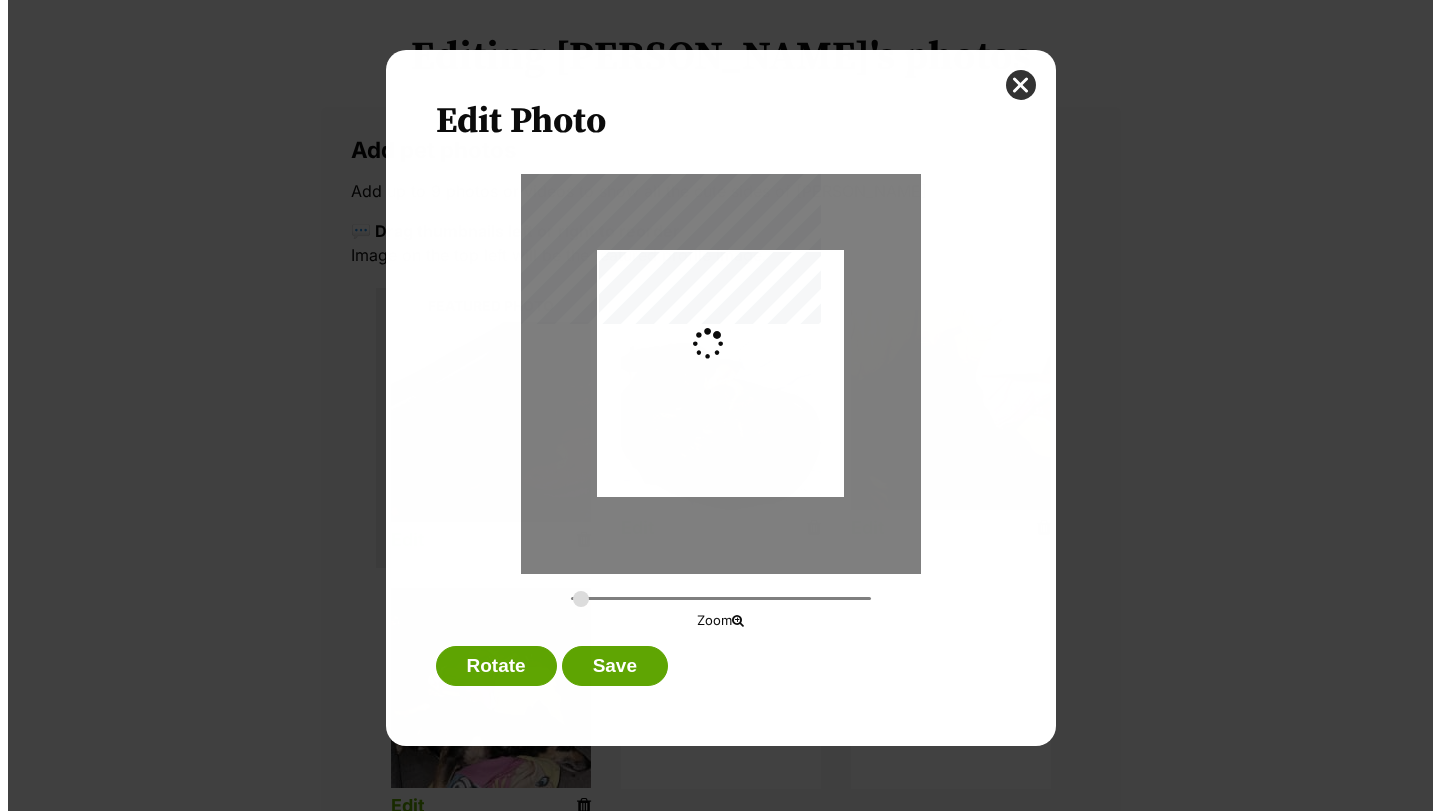 scroll, scrollTop: 0, scrollLeft: 0, axis: both 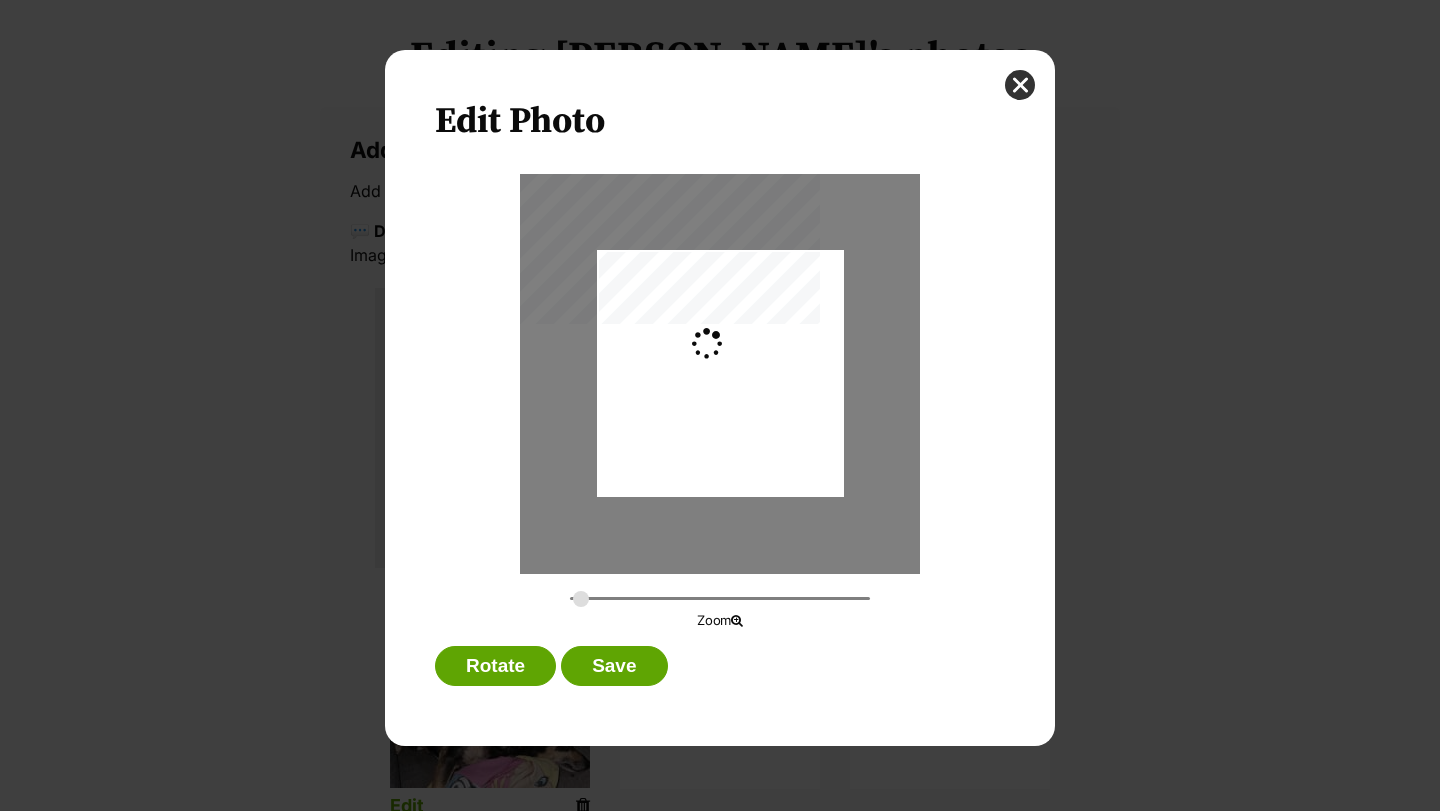 type on "0.2744" 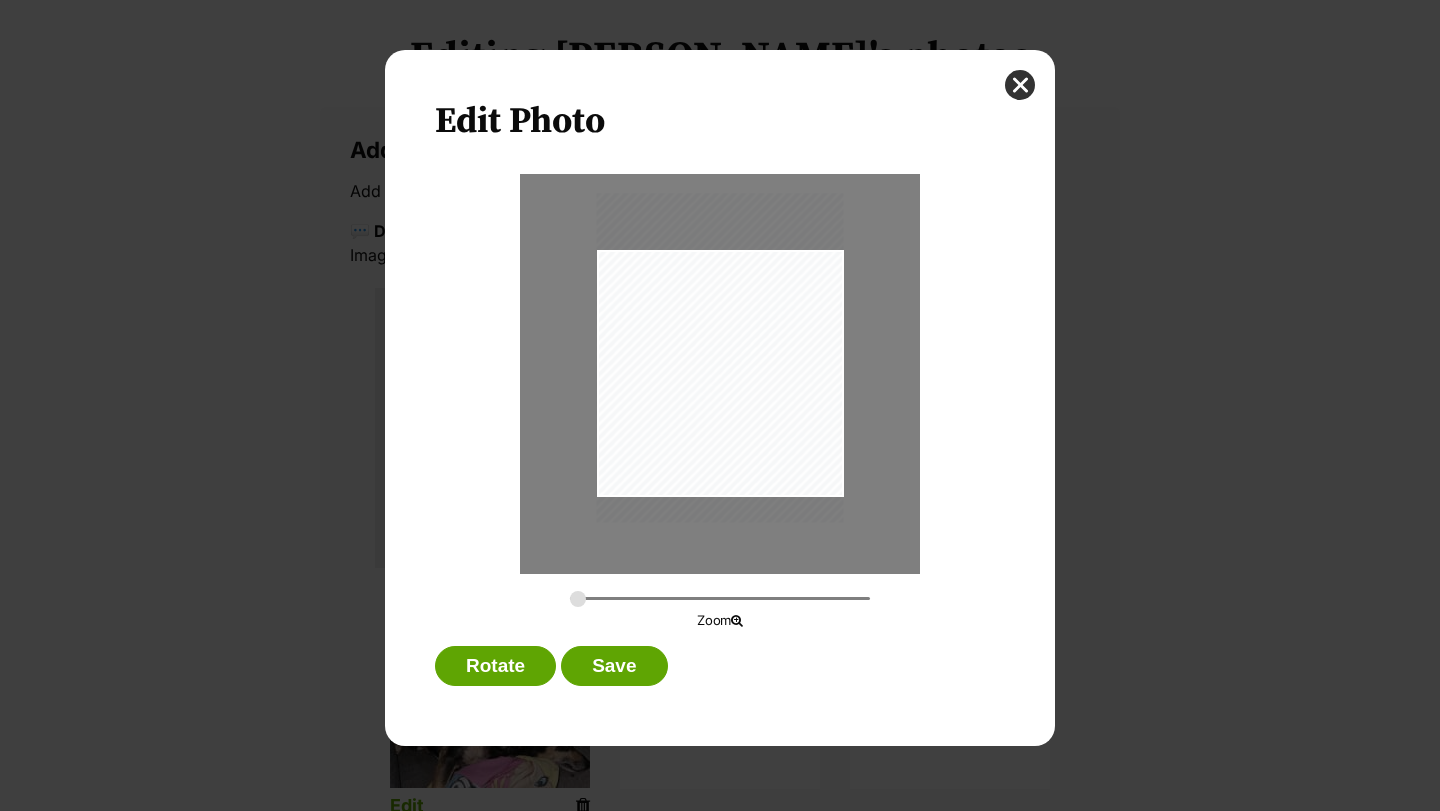 drag, startPoint x: 711, startPoint y: 456, endPoint x: 712, endPoint y: 423, distance: 33.01515 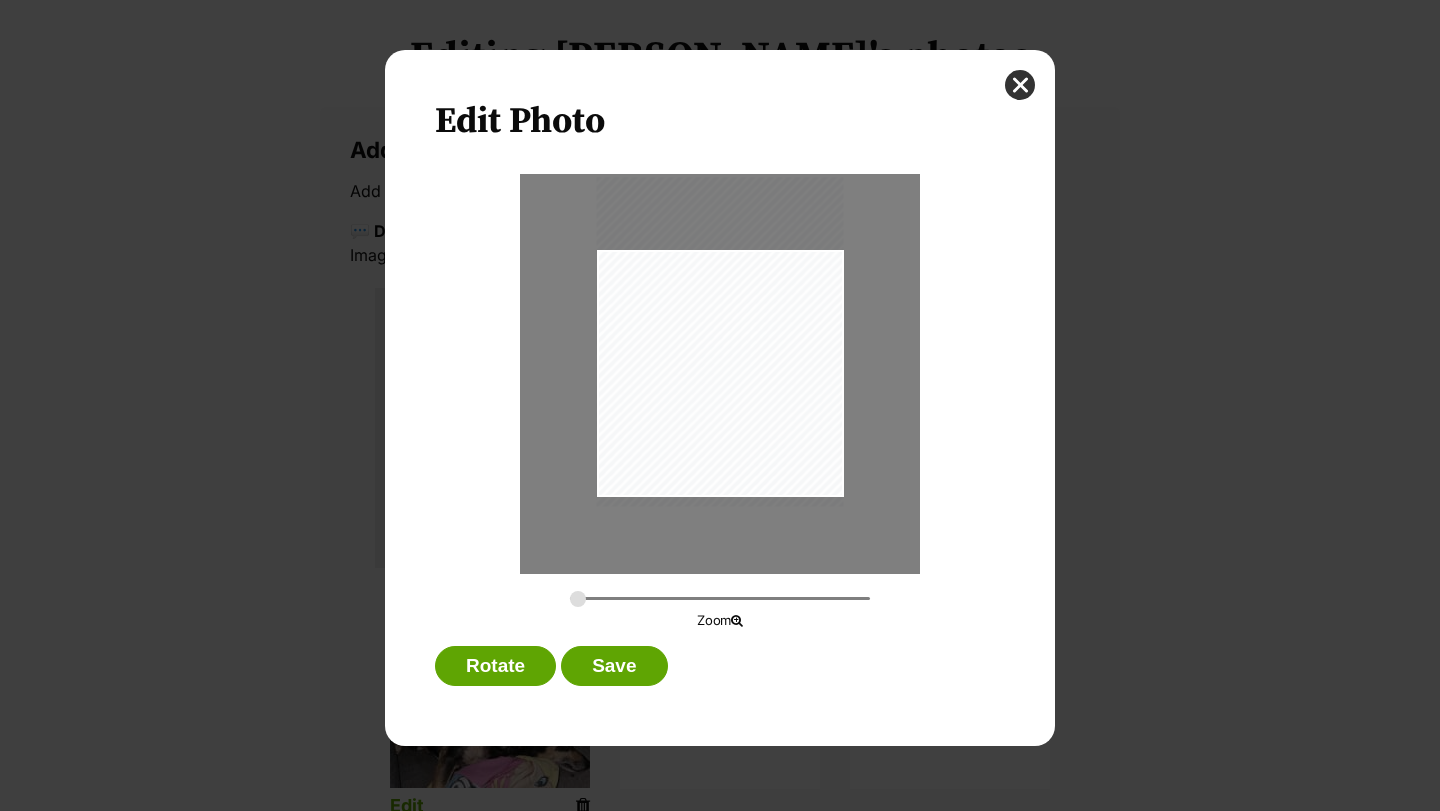 click at bounding box center [719, 341] 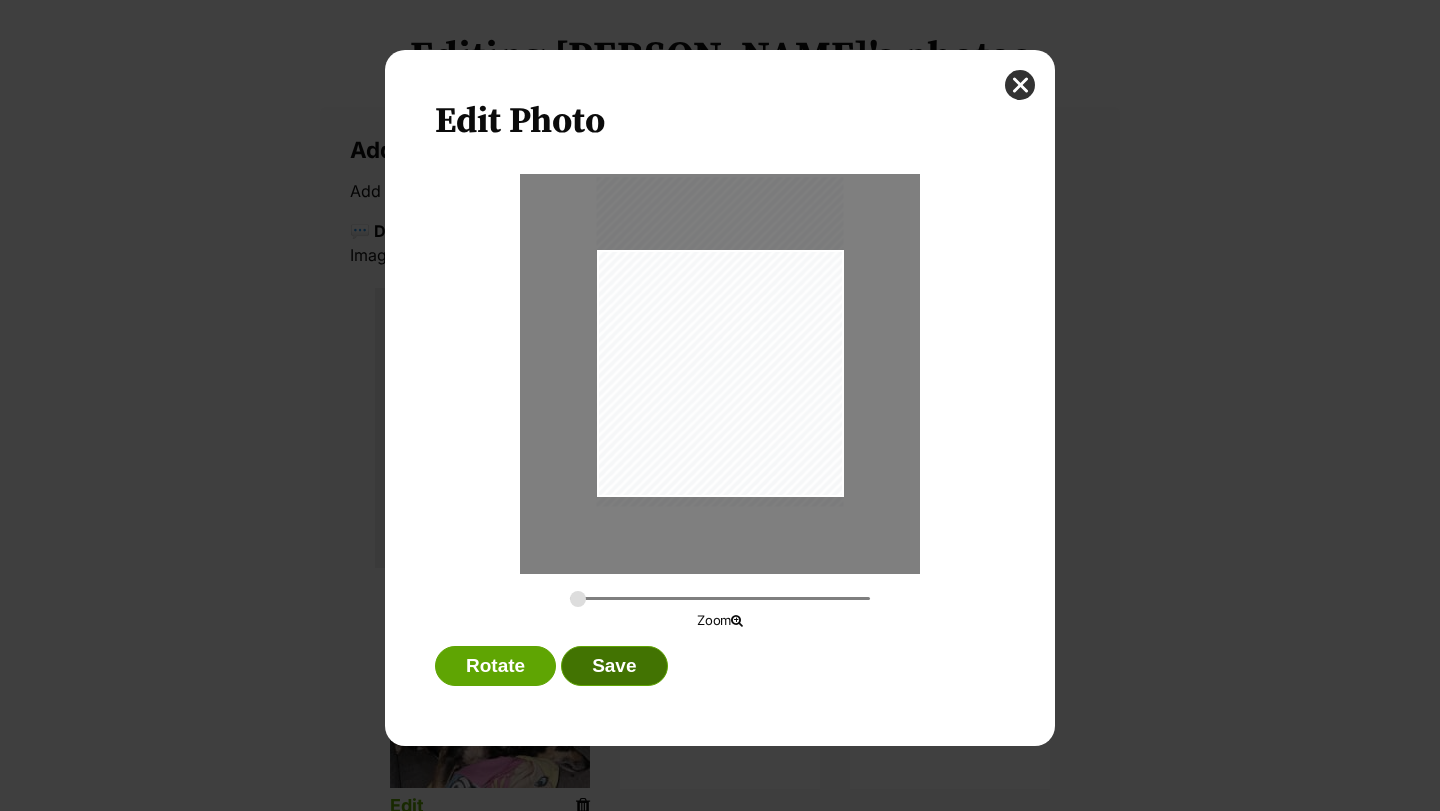click on "Save" at bounding box center [614, 666] 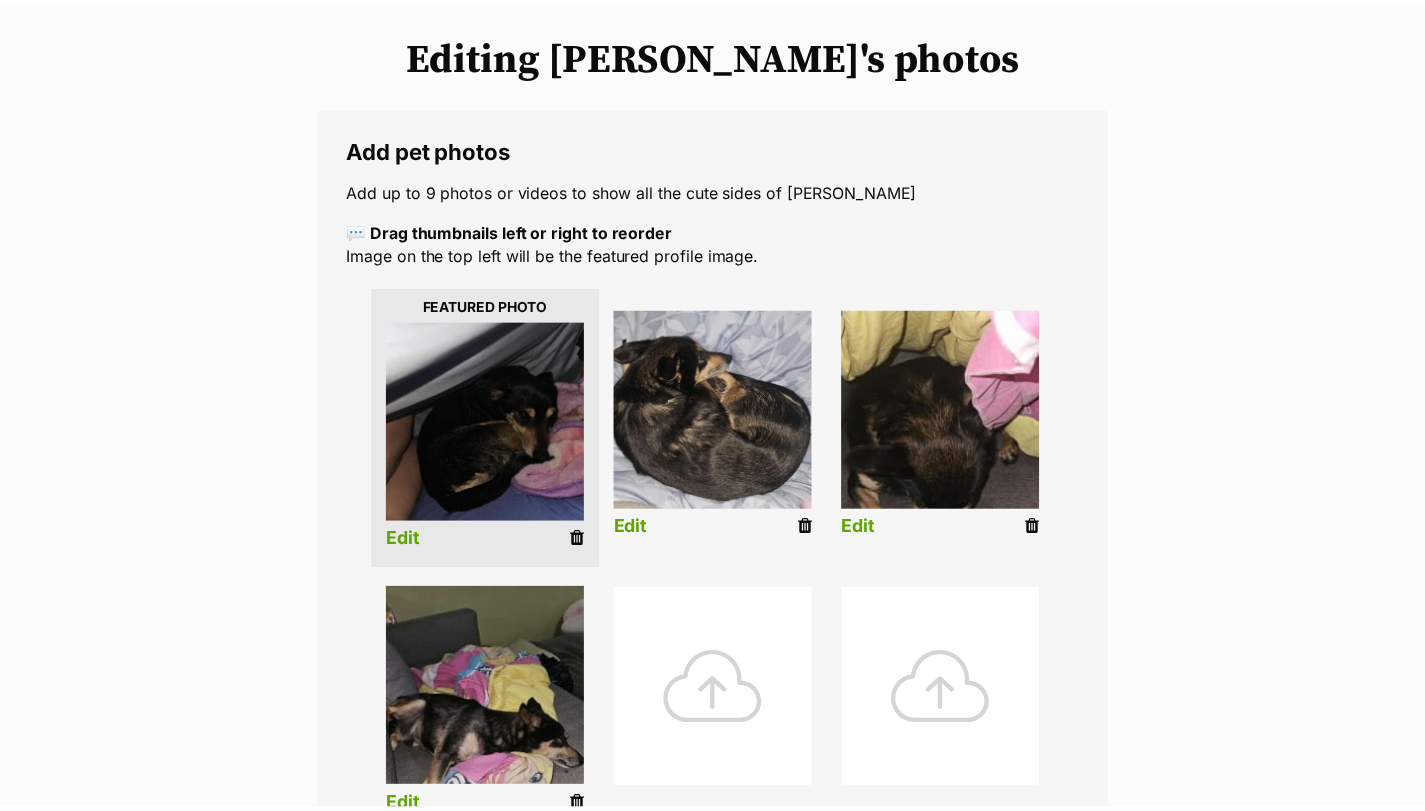 scroll, scrollTop: 233, scrollLeft: 0, axis: vertical 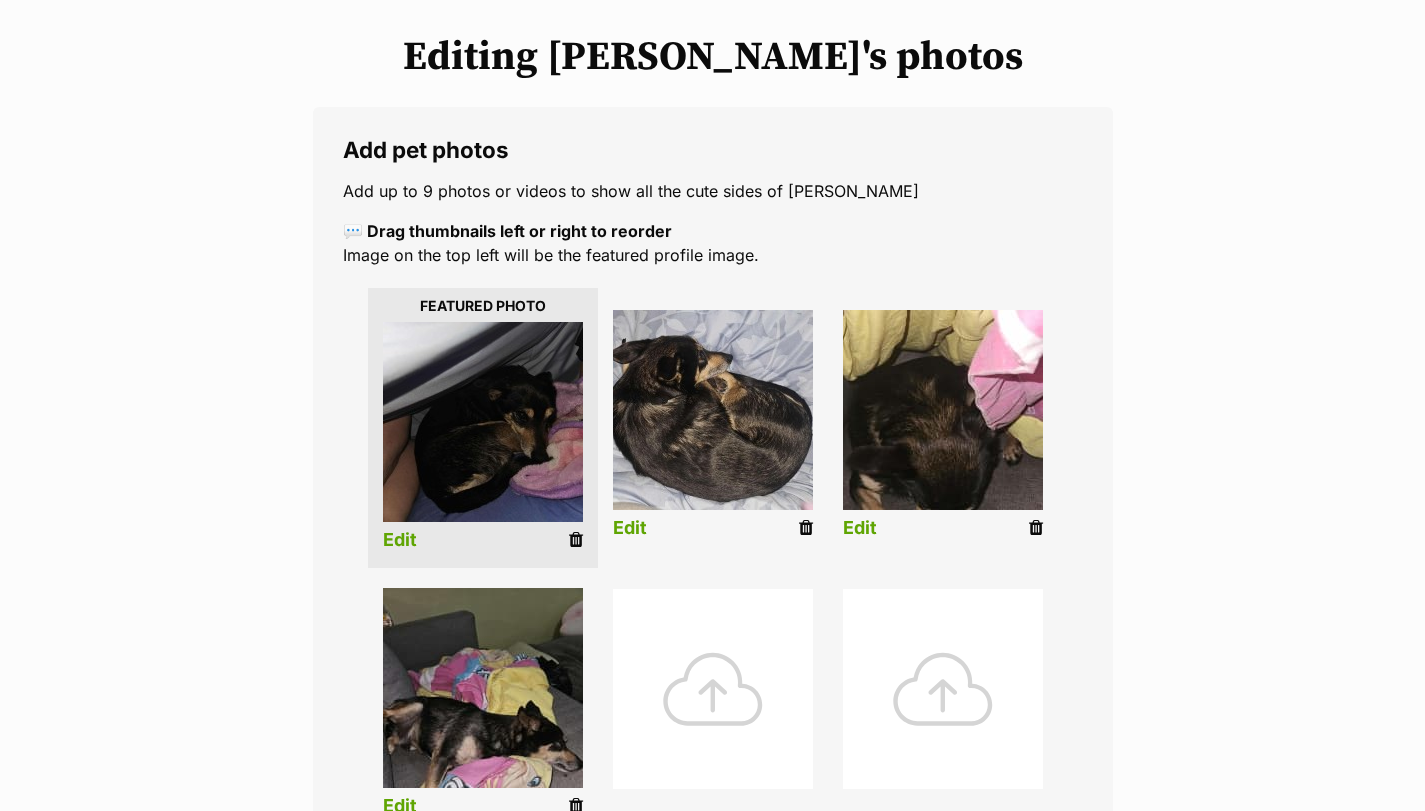 click on "Edit" at bounding box center (860, 528) 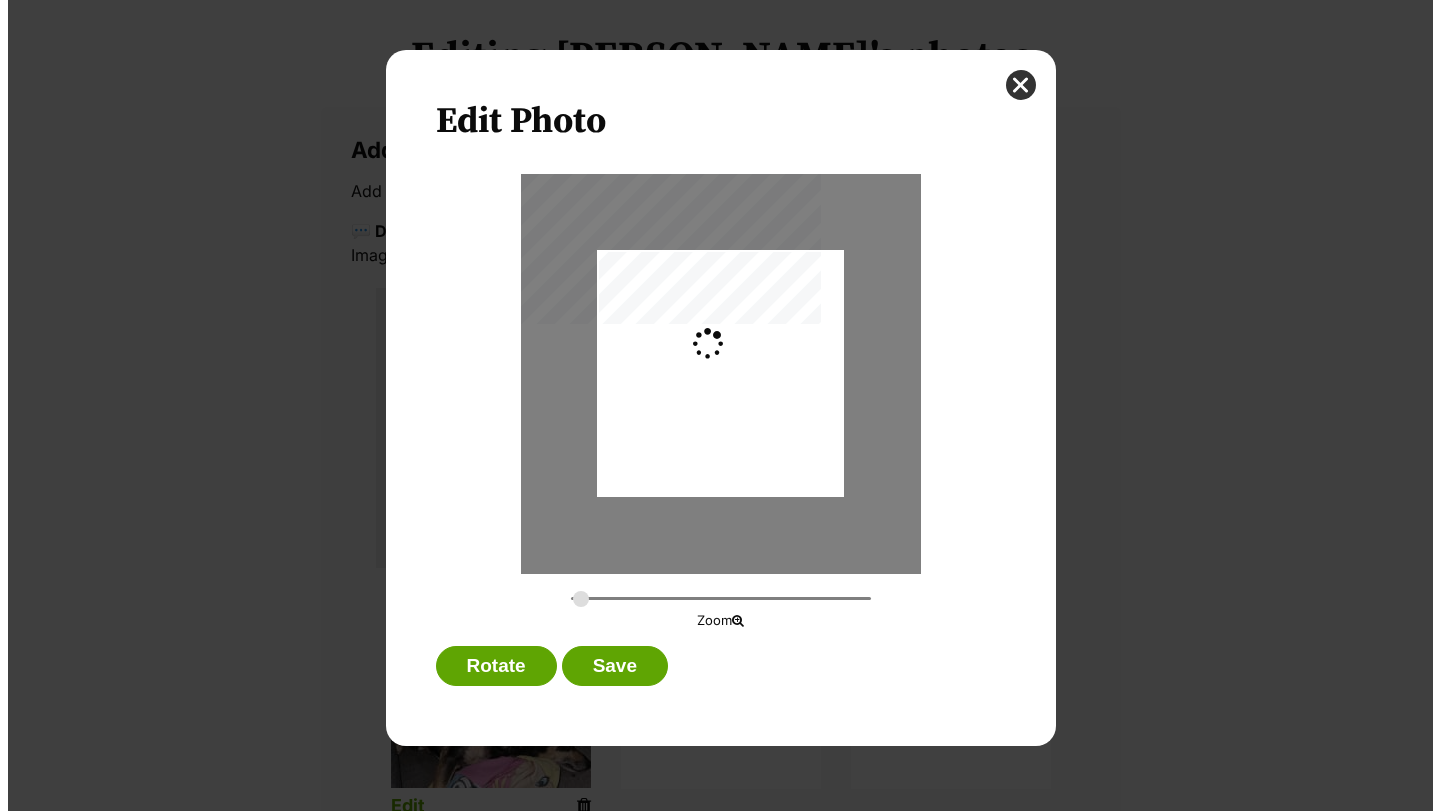 scroll, scrollTop: 0, scrollLeft: 0, axis: both 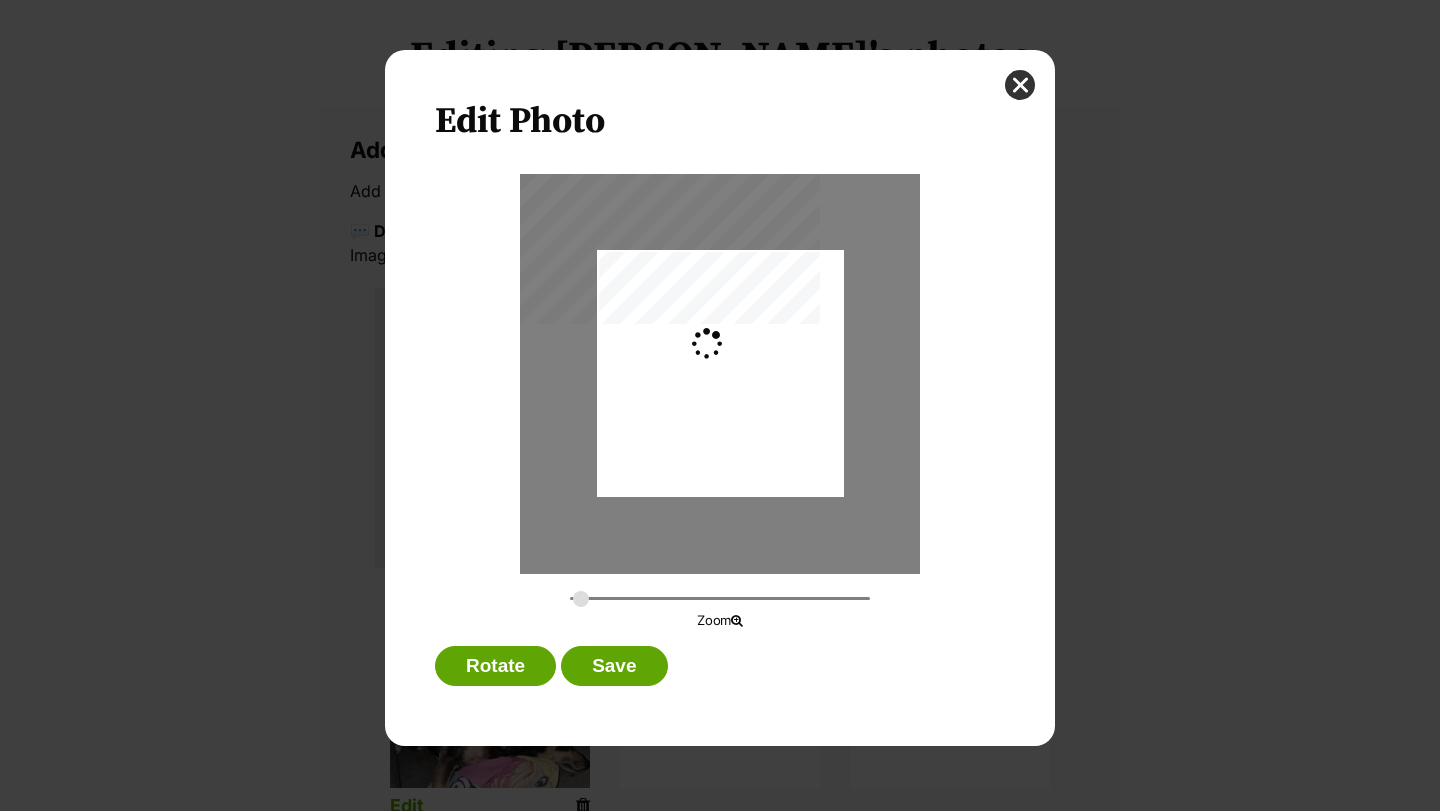type on "0.2744" 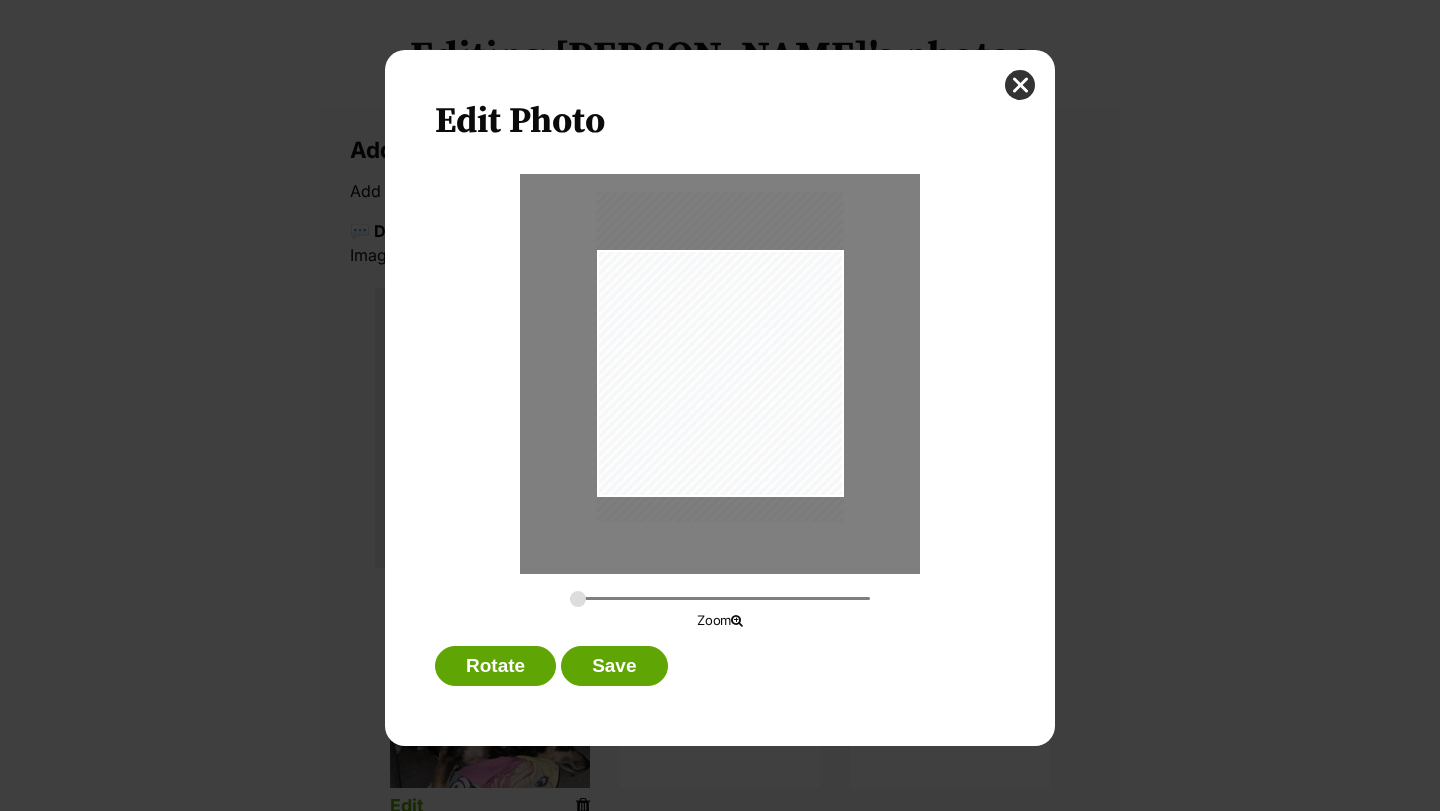 click at bounding box center (720, 356) 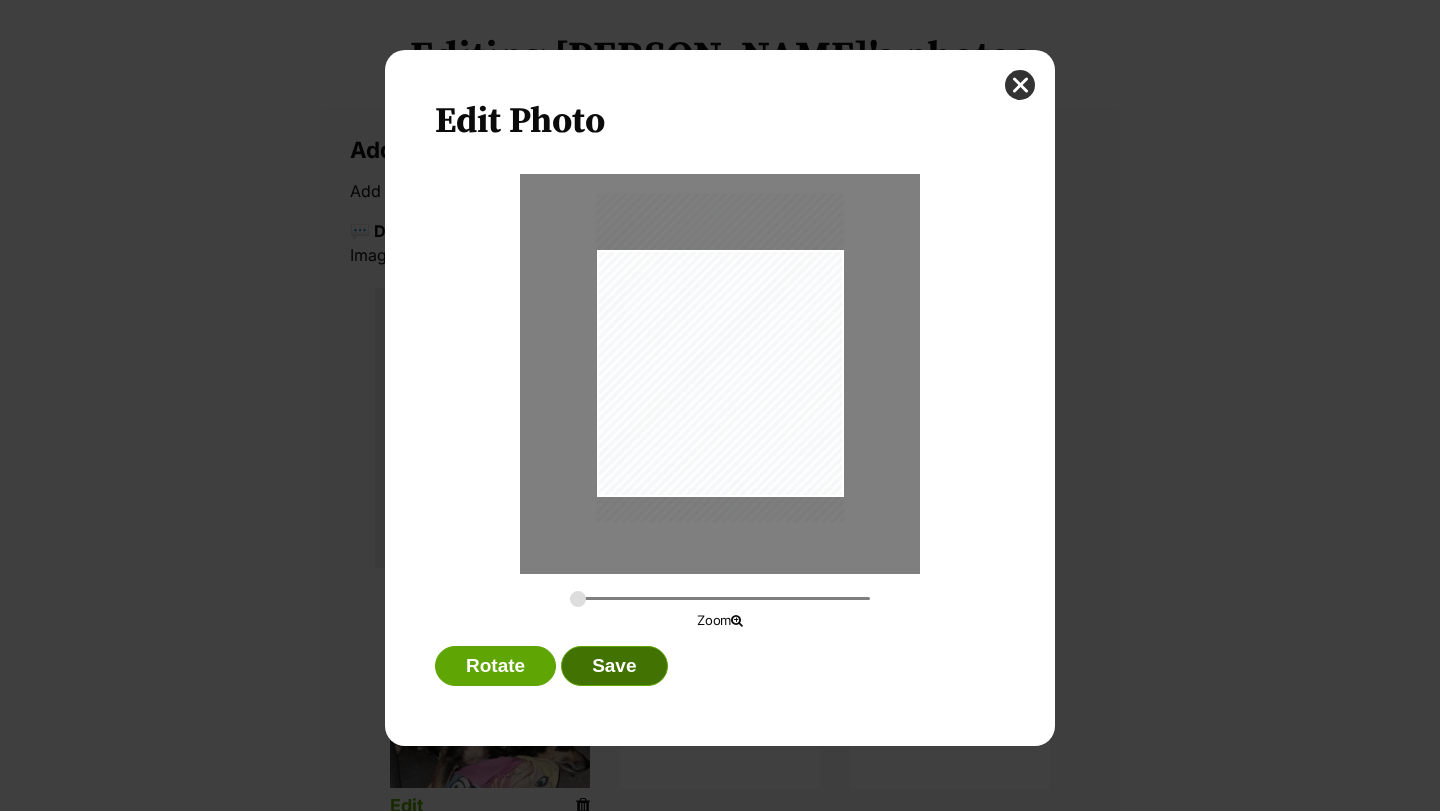 click on "Save" at bounding box center [614, 666] 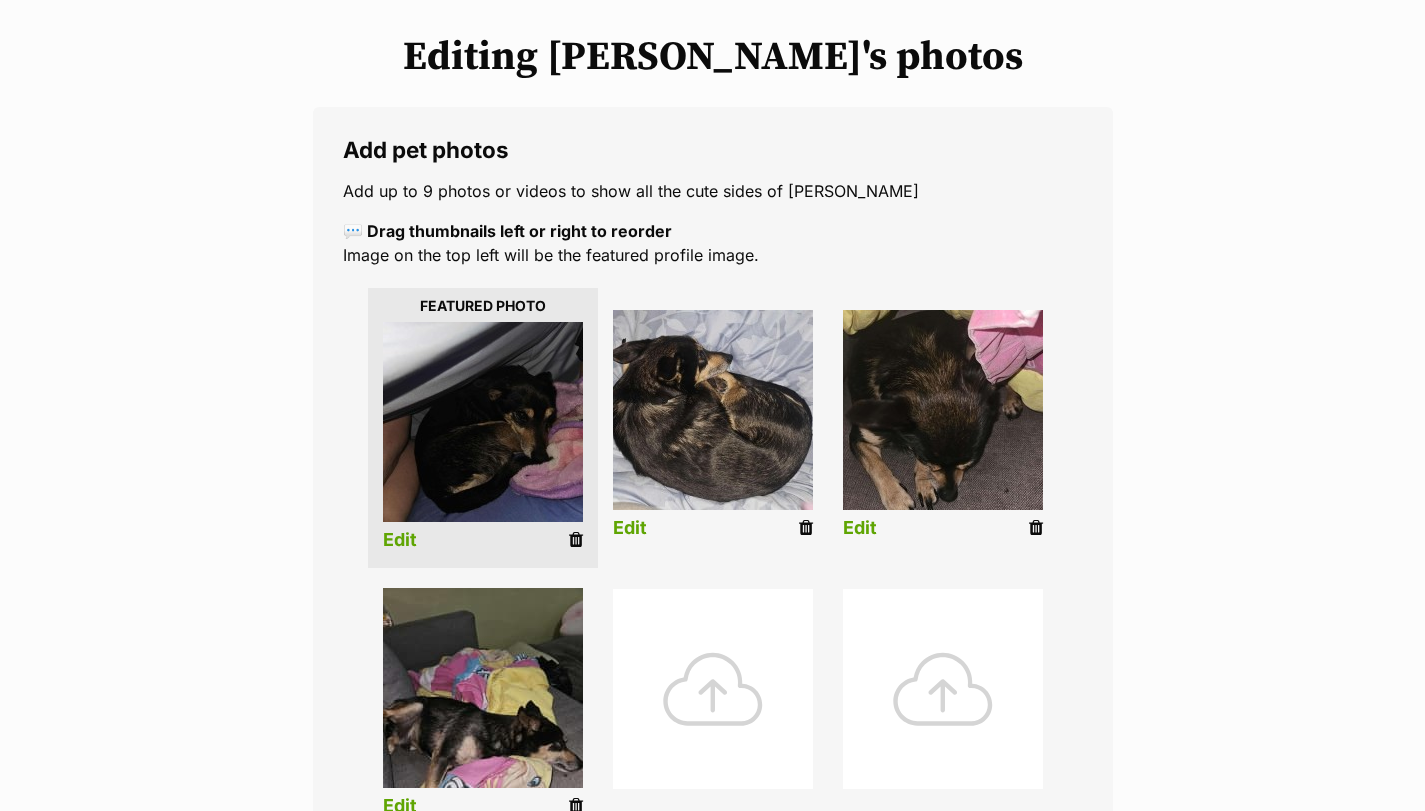 scroll, scrollTop: 433, scrollLeft: 0, axis: vertical 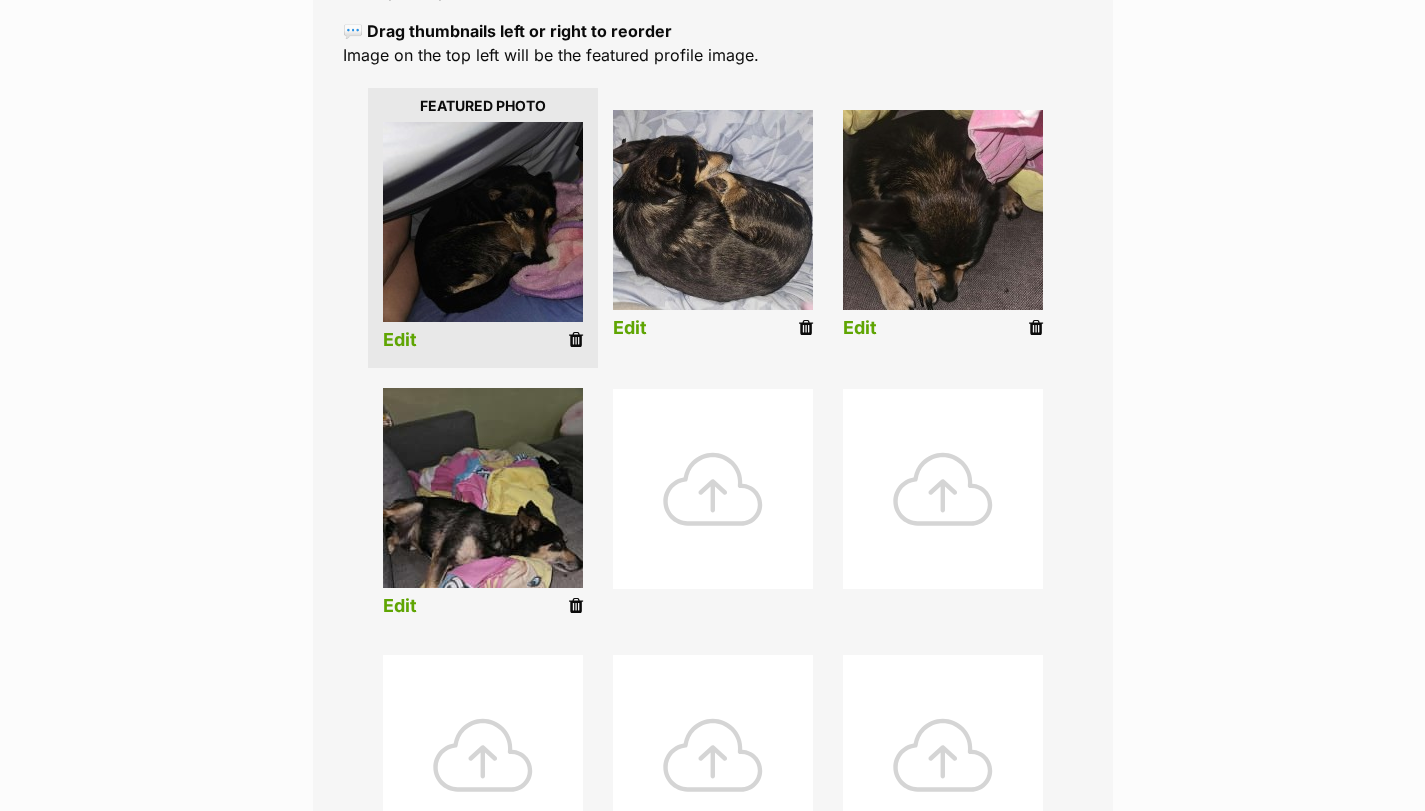 click on "Edit" at bounding box center [400, 606] 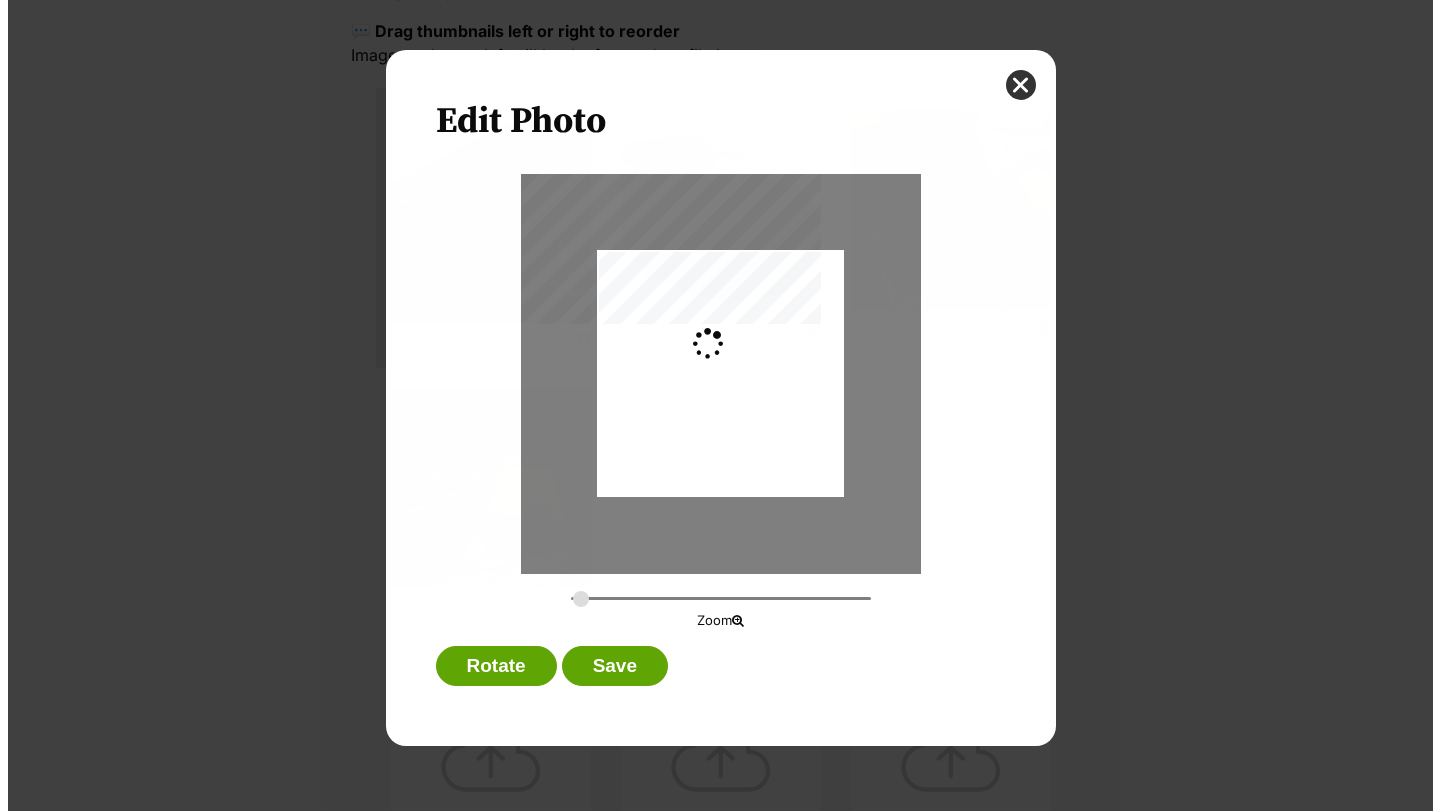 scroll, scrollTop: 0, scrollLeft: 0, axis: both 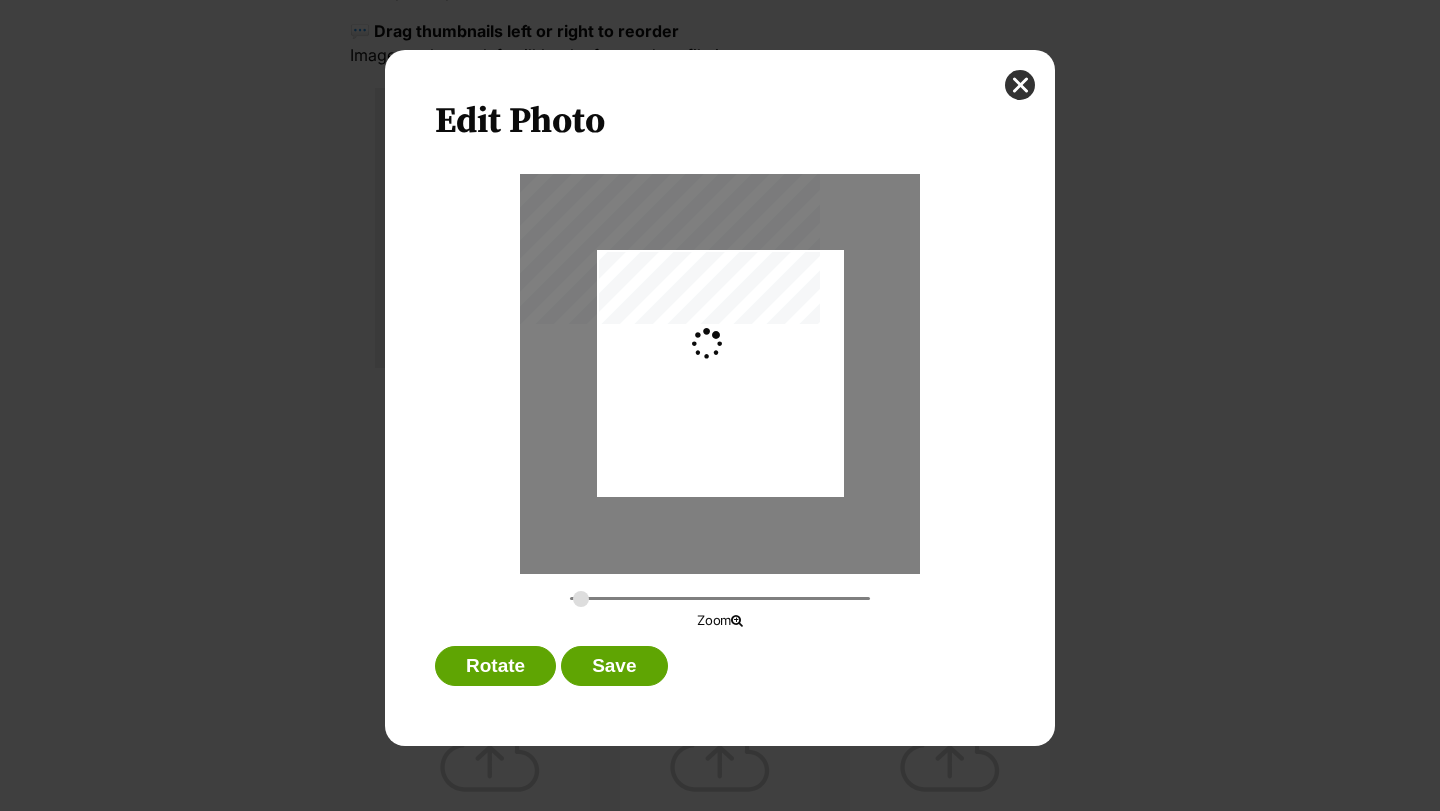 type on "0.2744" 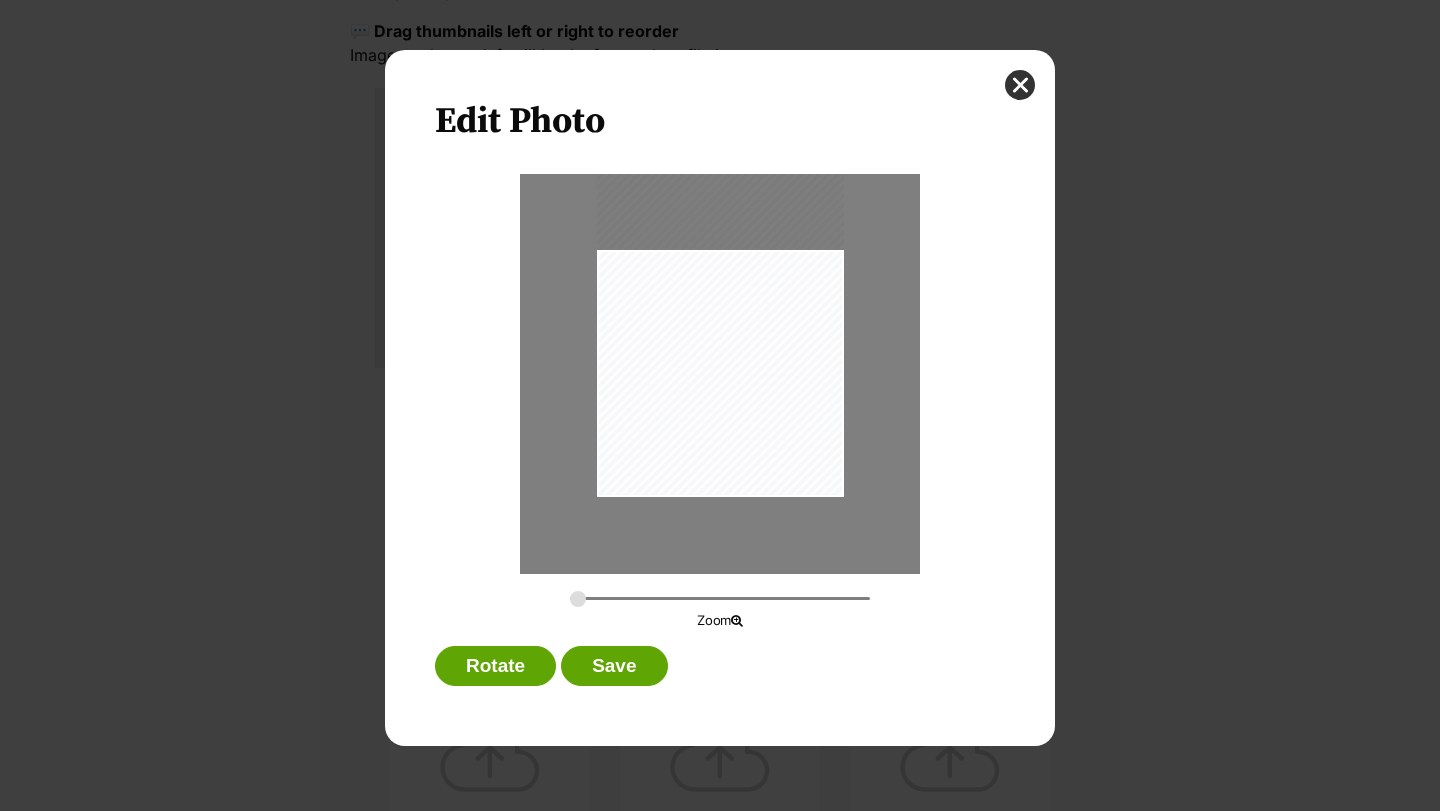 drag, startPoint x: 784, startPoint y: 455, endPoint x: 778, endPoint y: 406, distance: 49.365982 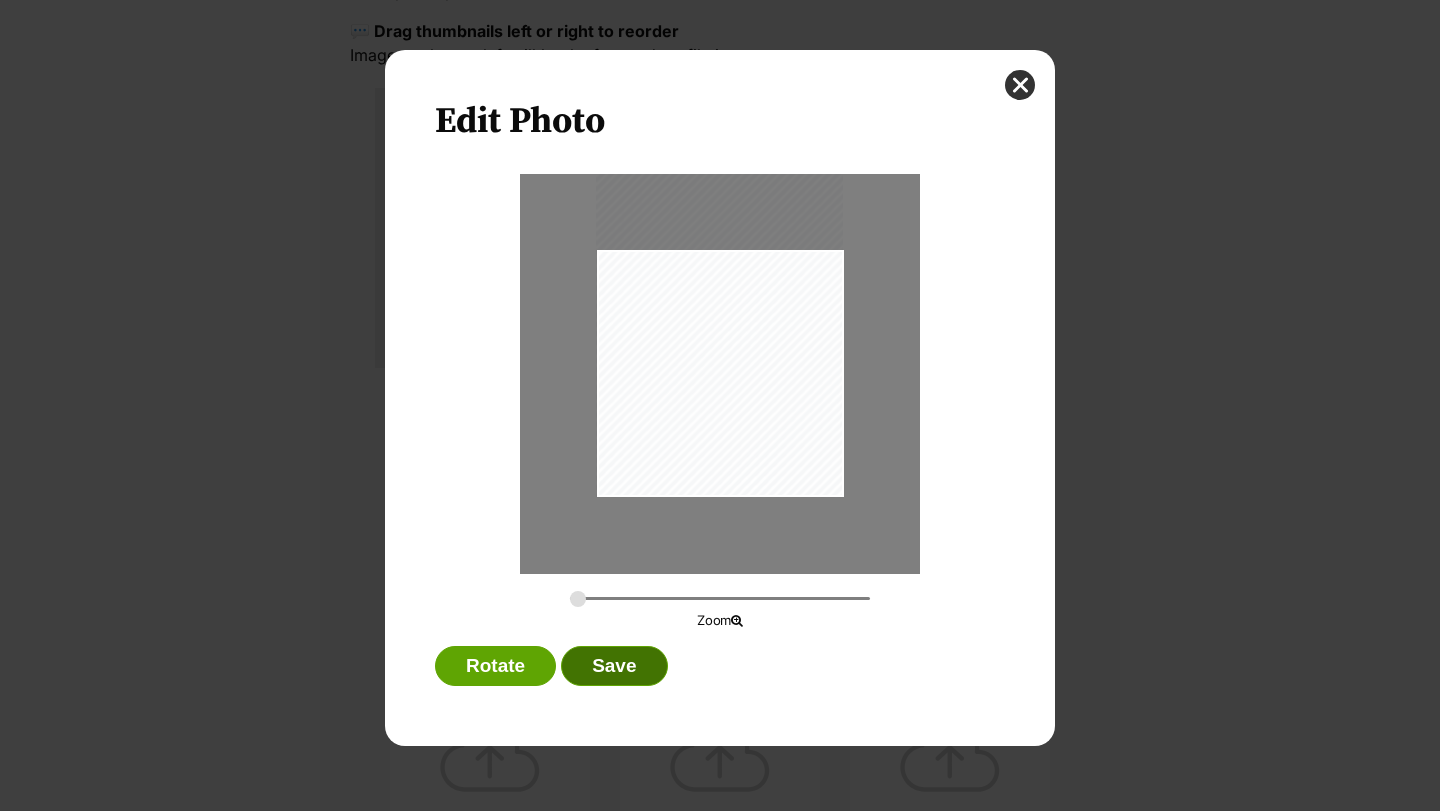 click on "Save" at bounding box center [614, 666] 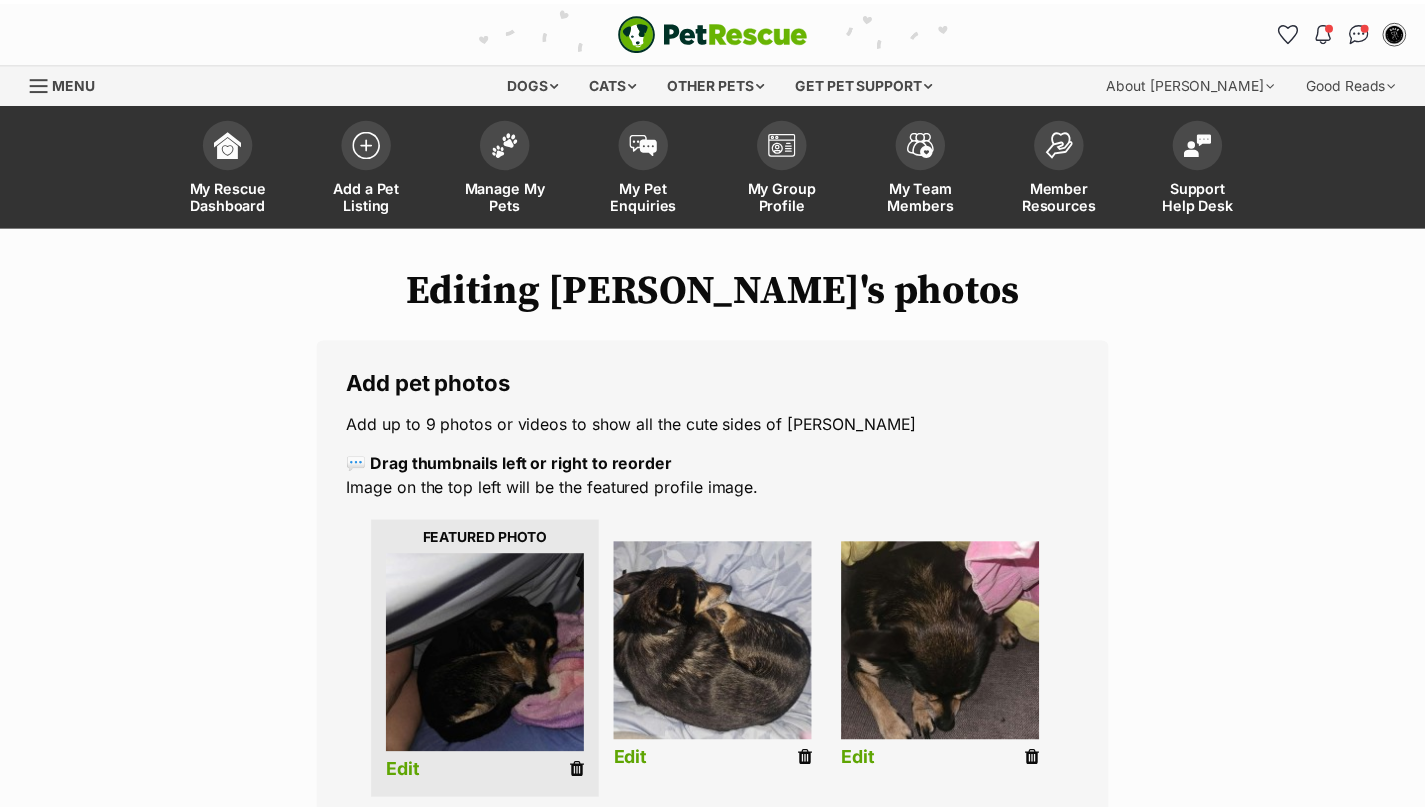 scroll, scrollTop: 433, scrollLeft: 0, axis: vertical 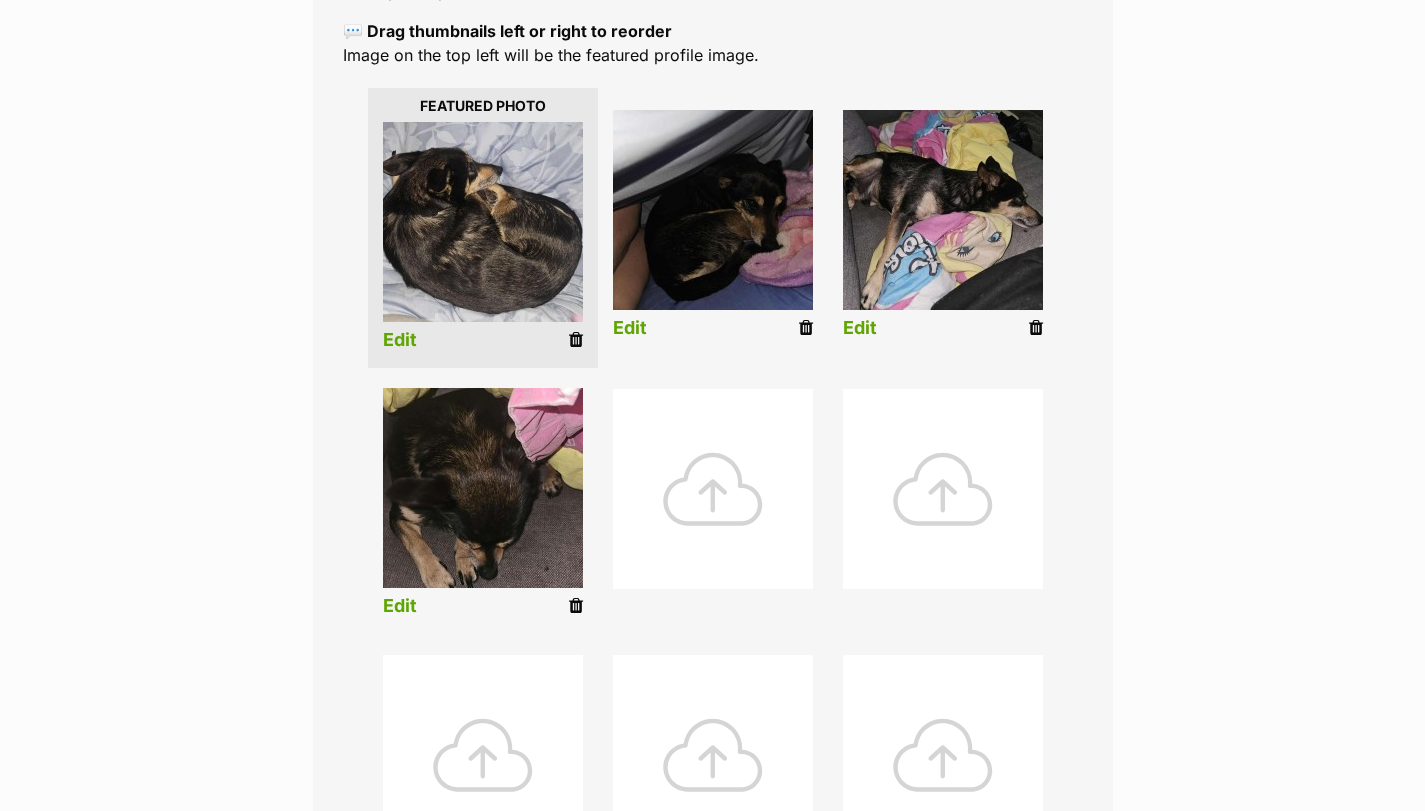 click on "Edit" at bounding box center (400, 340) 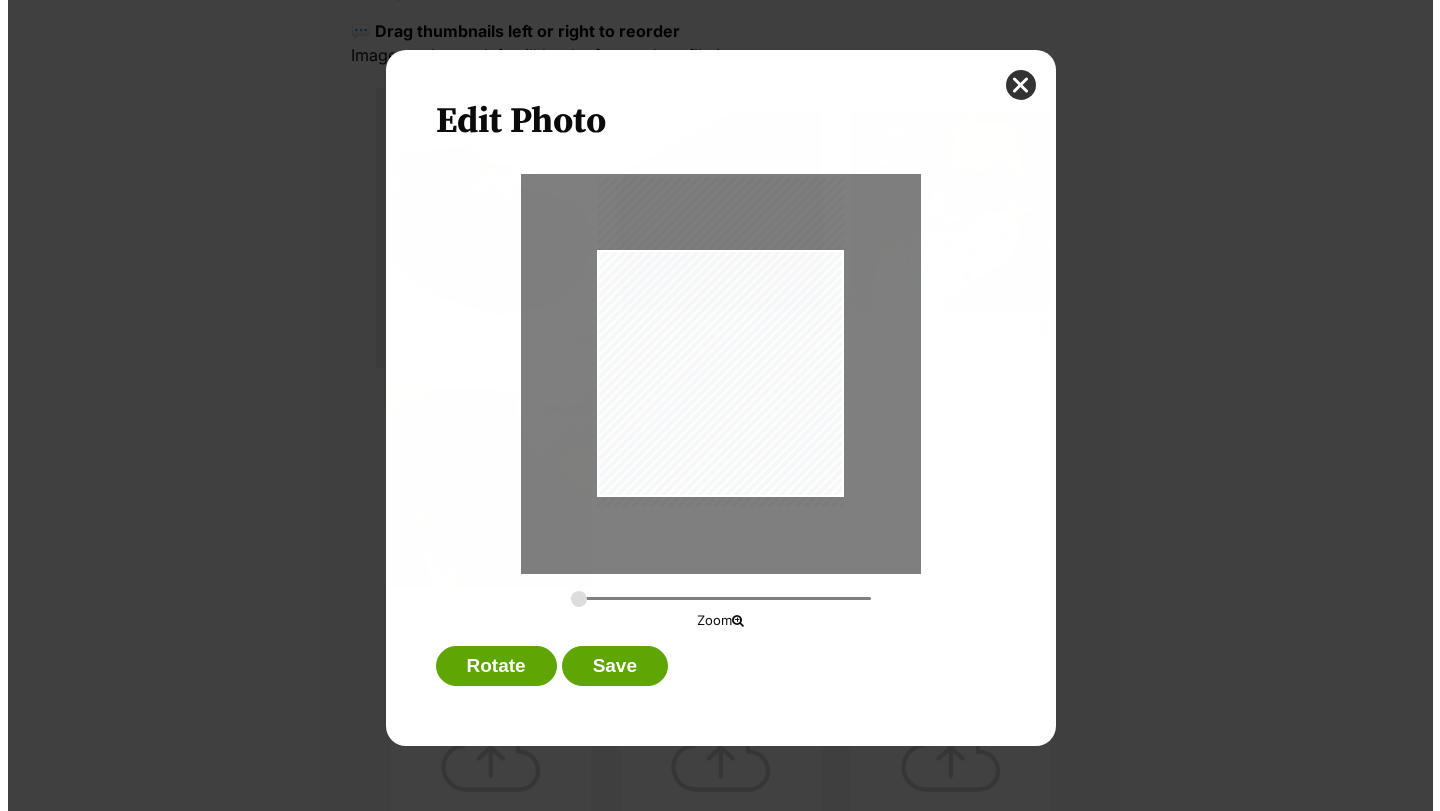 scroll, scrollTop: 0, scrollLeft: 0, axis: both 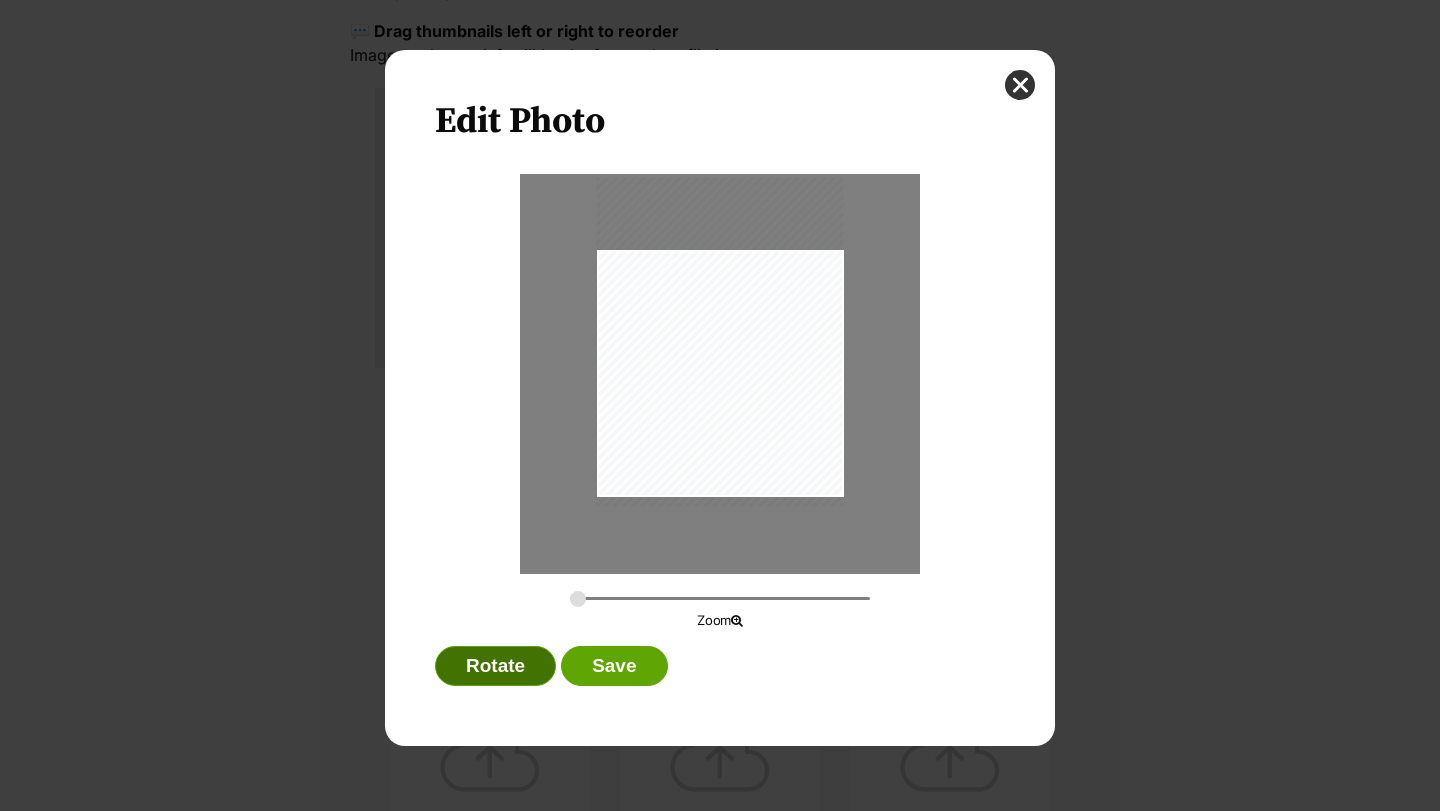 click on "Rotate" at bounding box center (495, 666) 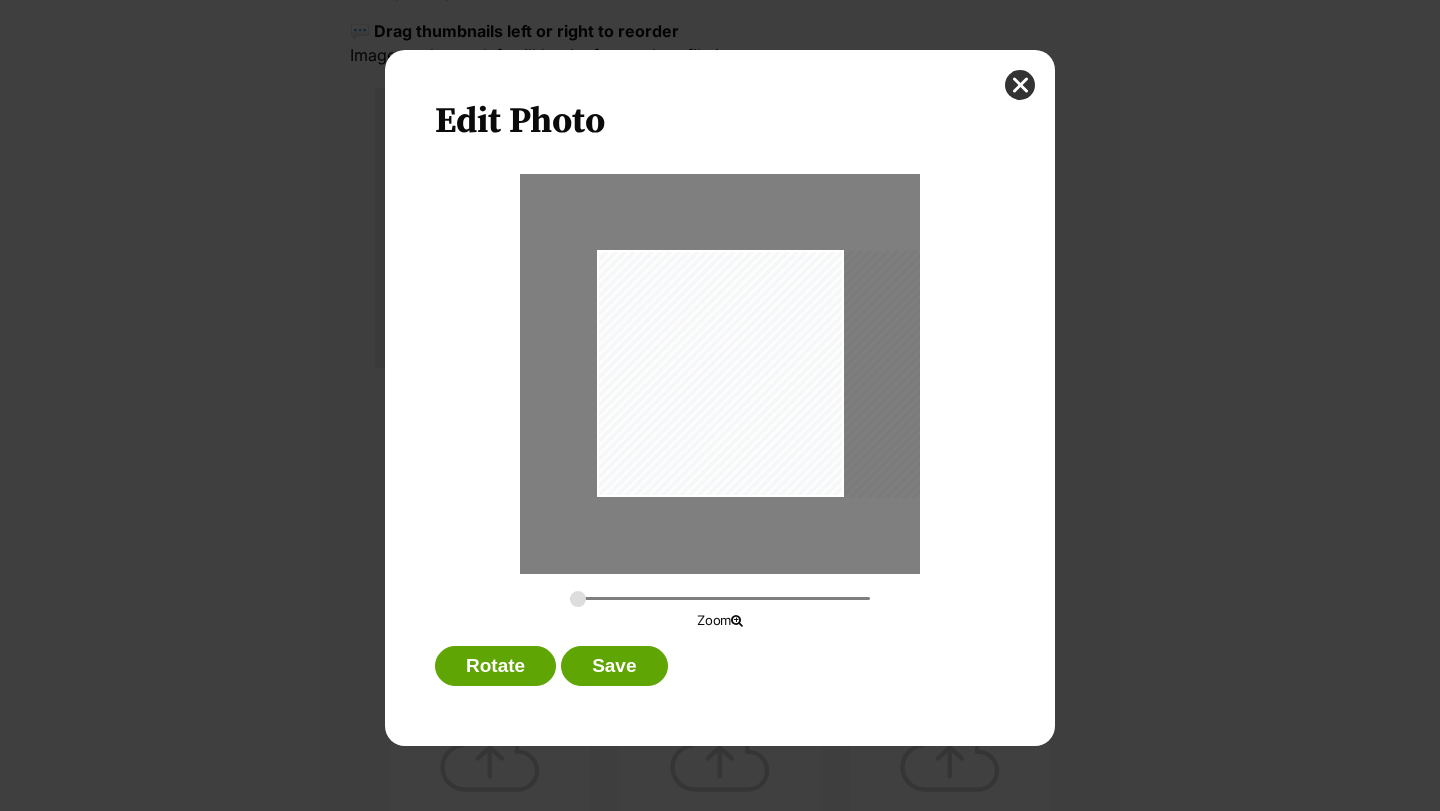 drag, startPoint x: 741, startPoint y: 462, endPoint x: 756, endPoint y: 462, distance: 15 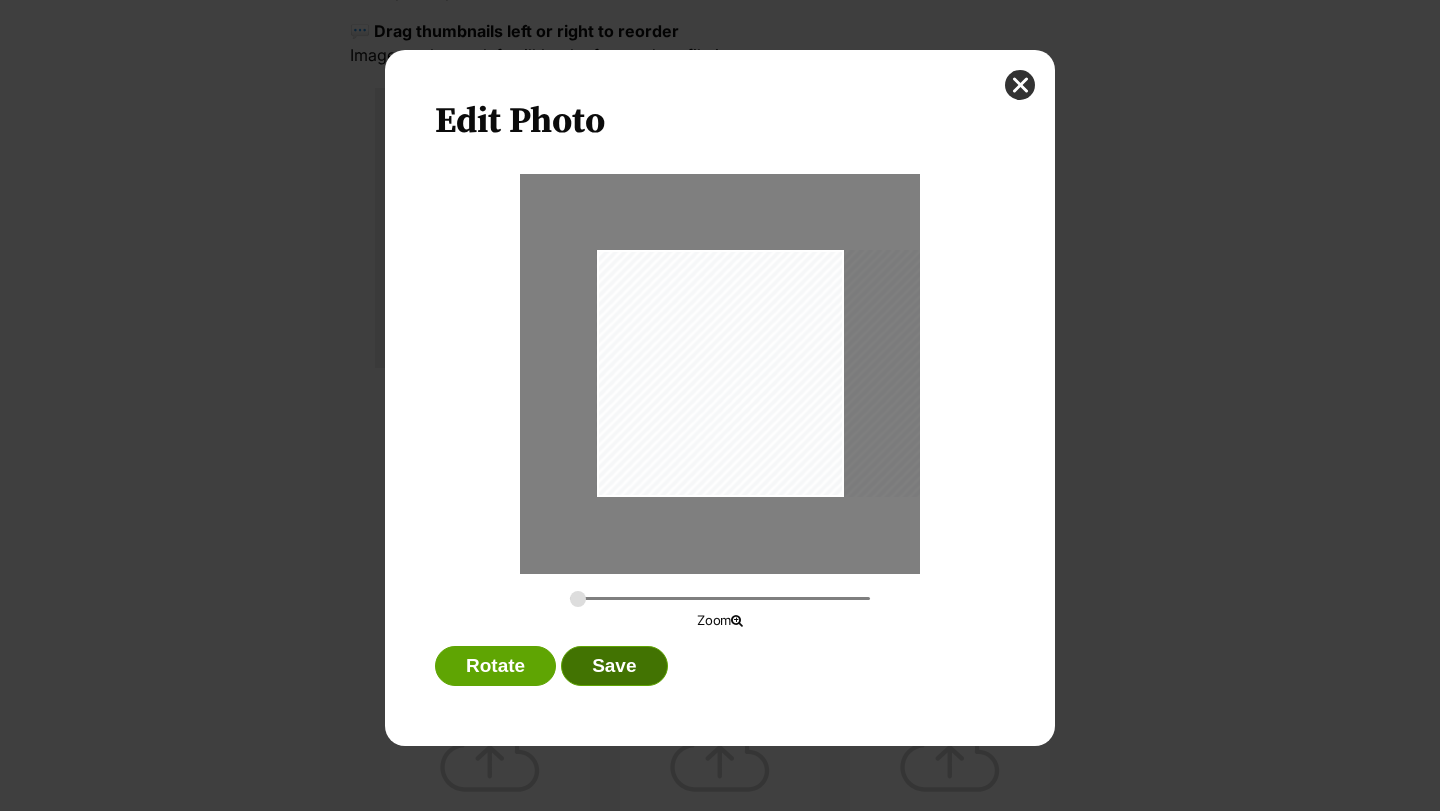 click on "Save" at bounding box center (614, 666) 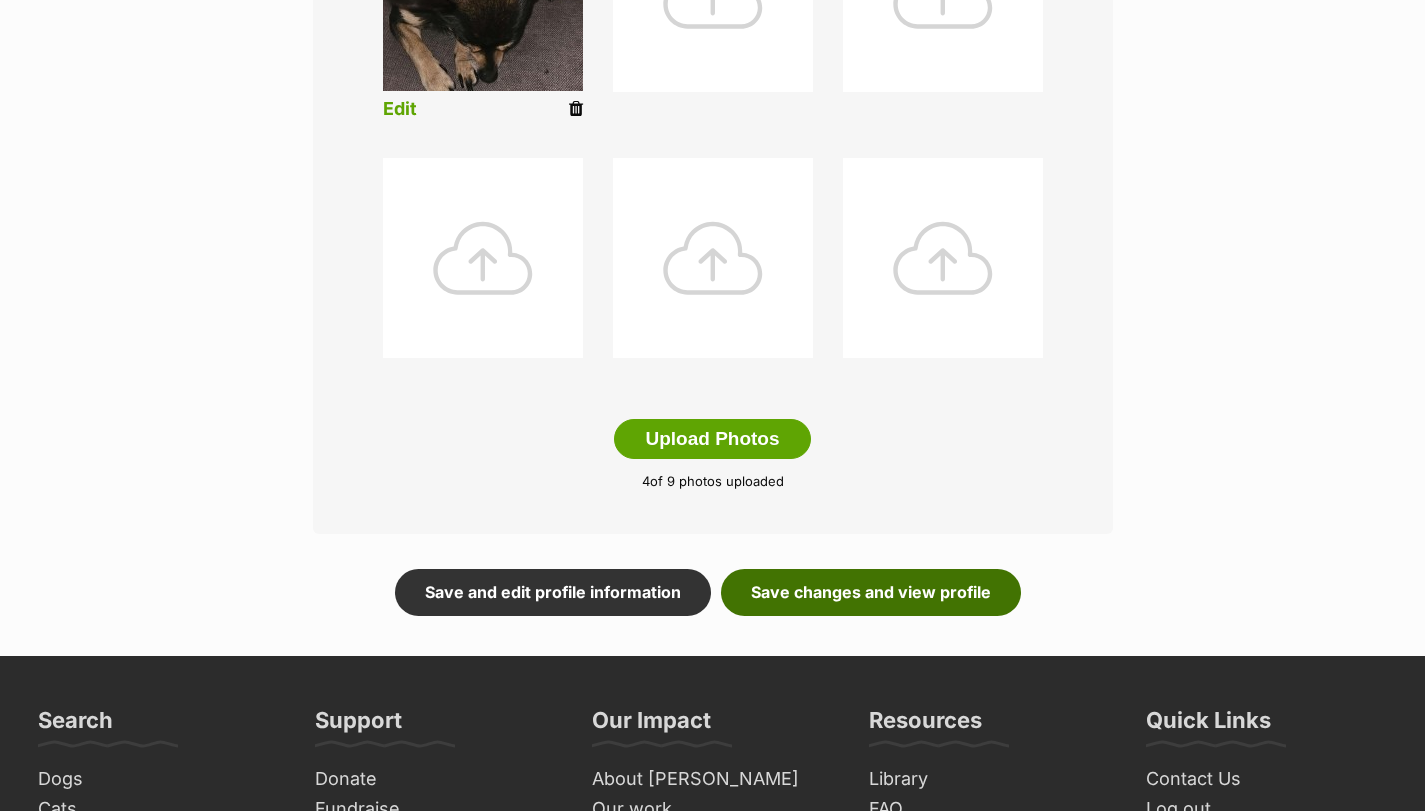 scroll, scrollTop: 933, scrollLeft: 0, axis: vertical 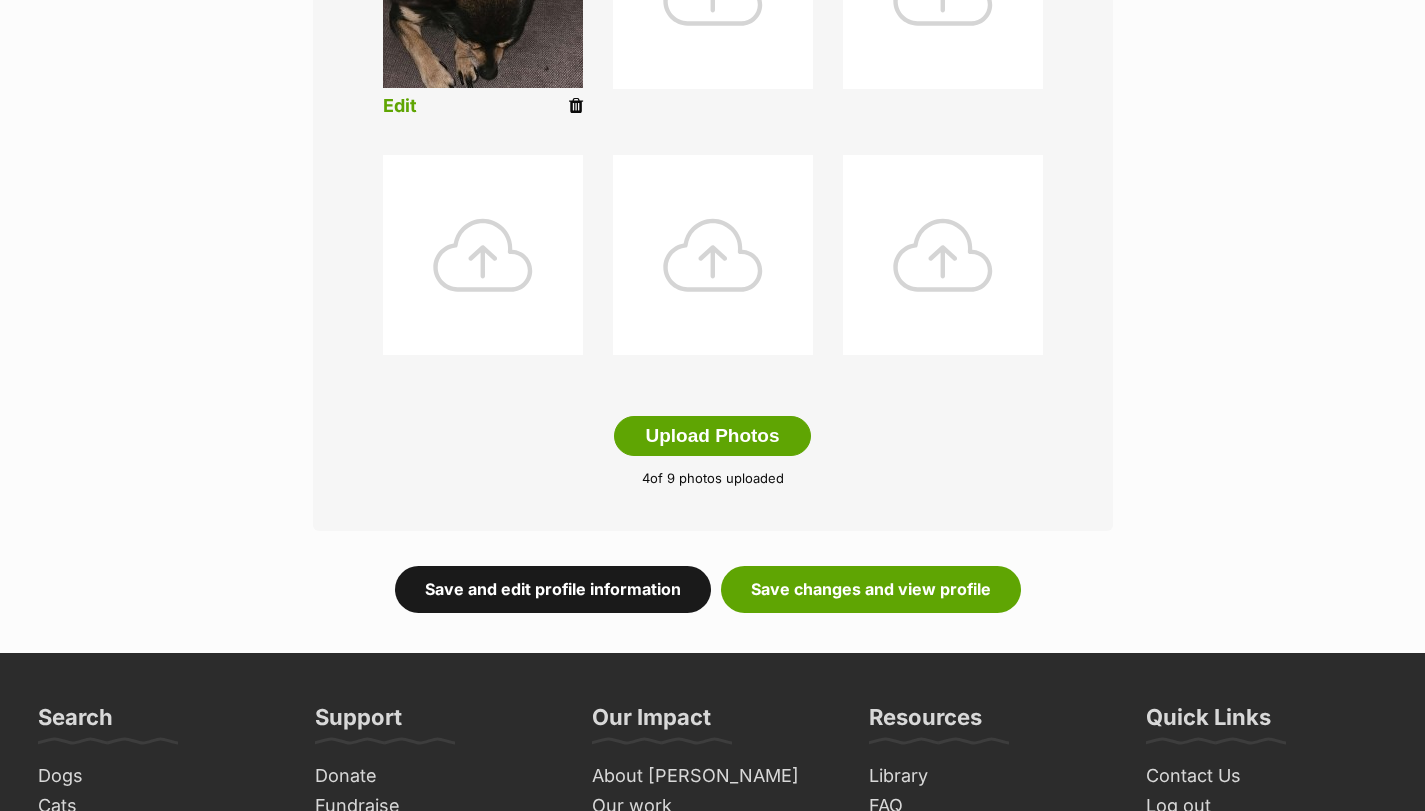 click on "Save and edit profile information" at bounding box center (553, 589) 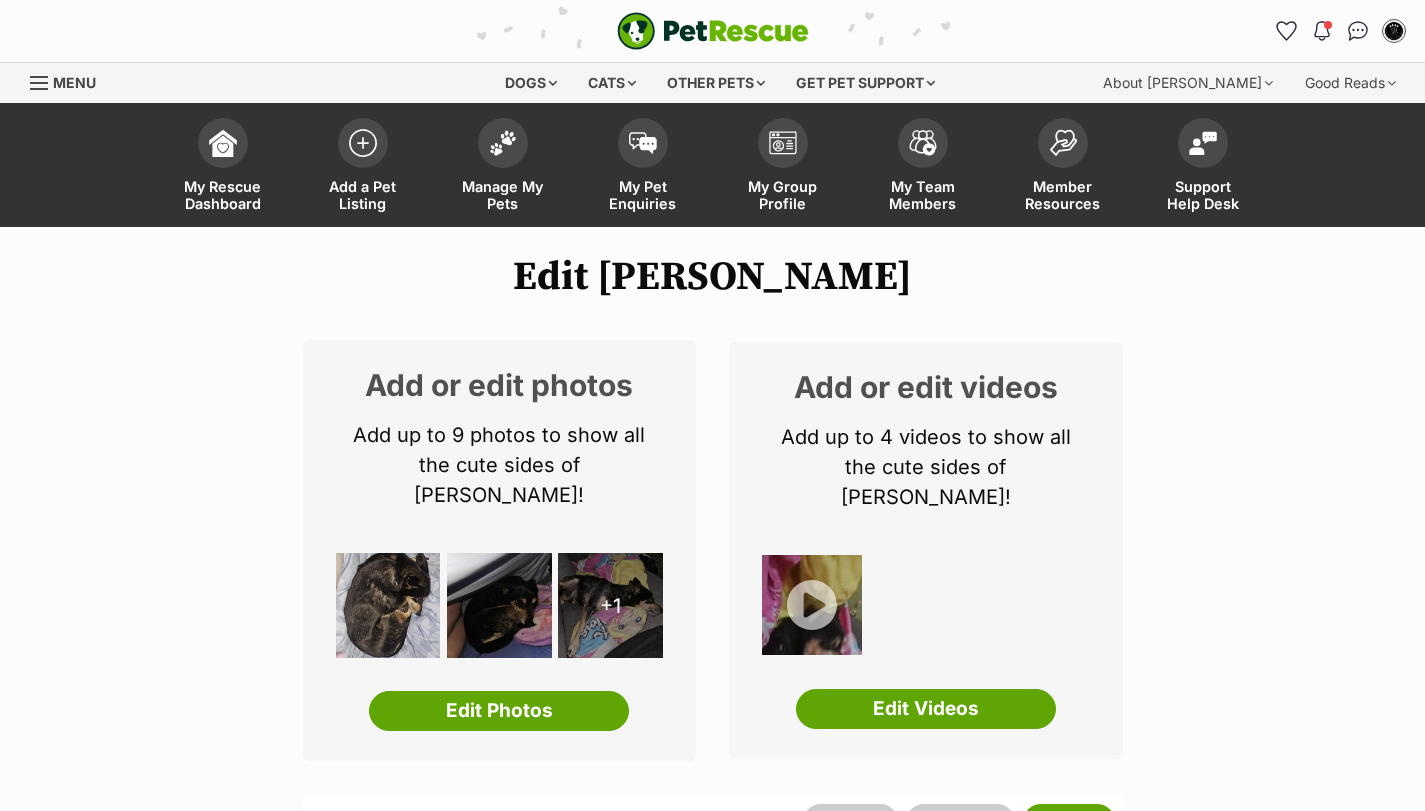 scroll, scrollTop: 0, scrollLeft: 0, axis: both 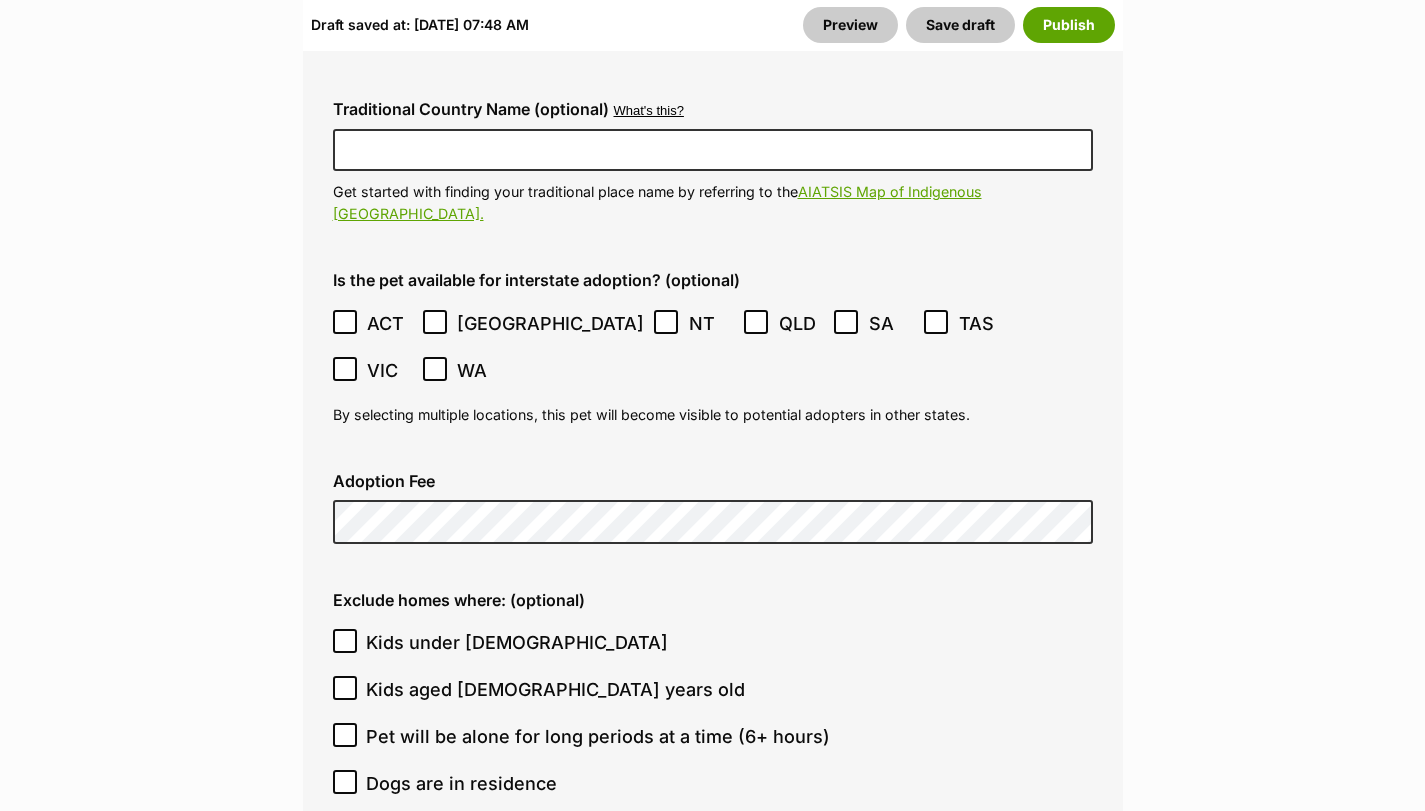 click on "Pet will be alone for long periods at a time (6+ hours)" at bounding box center (598, 736) 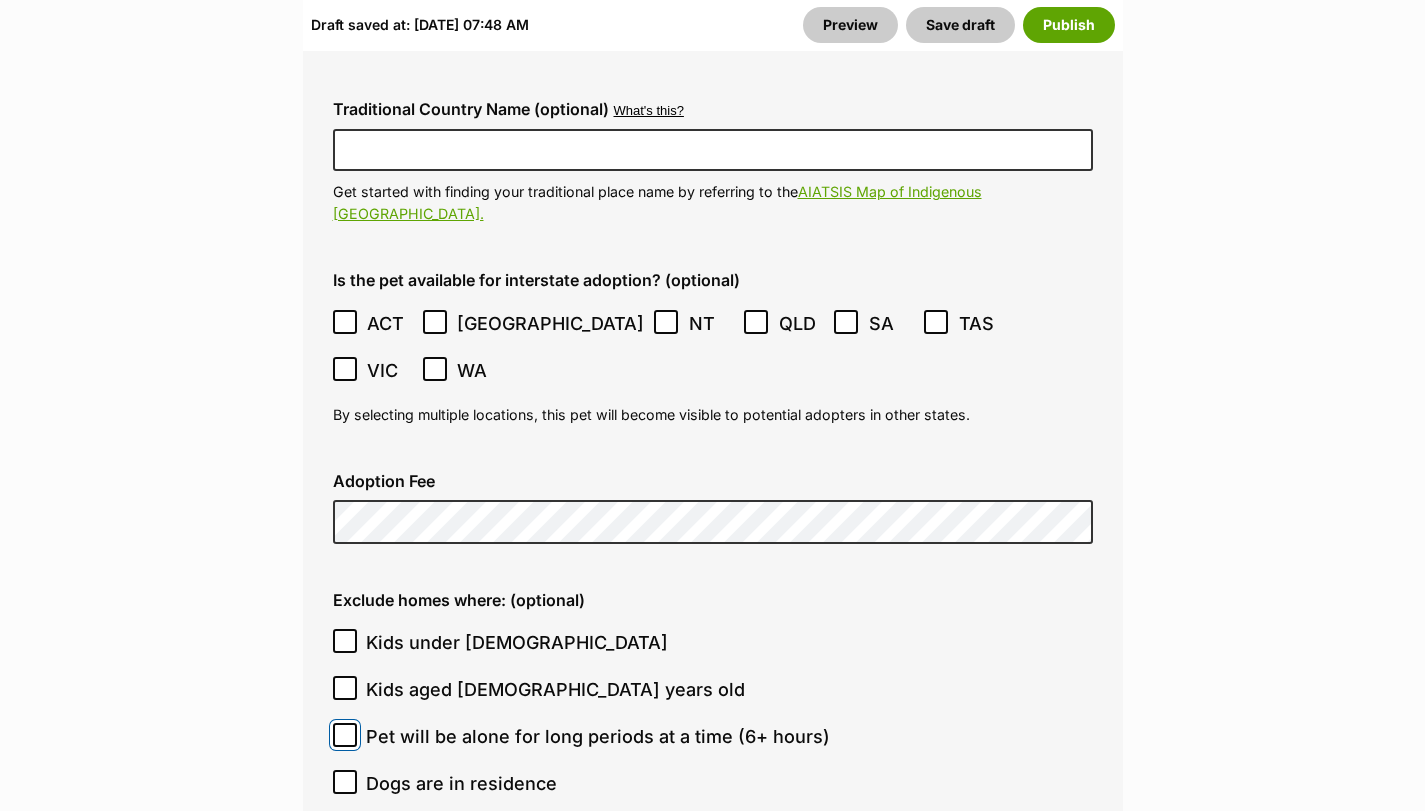 click on "Pet will be alone for long periods at a time (6+ hours)" at bounding box center [345, 735] 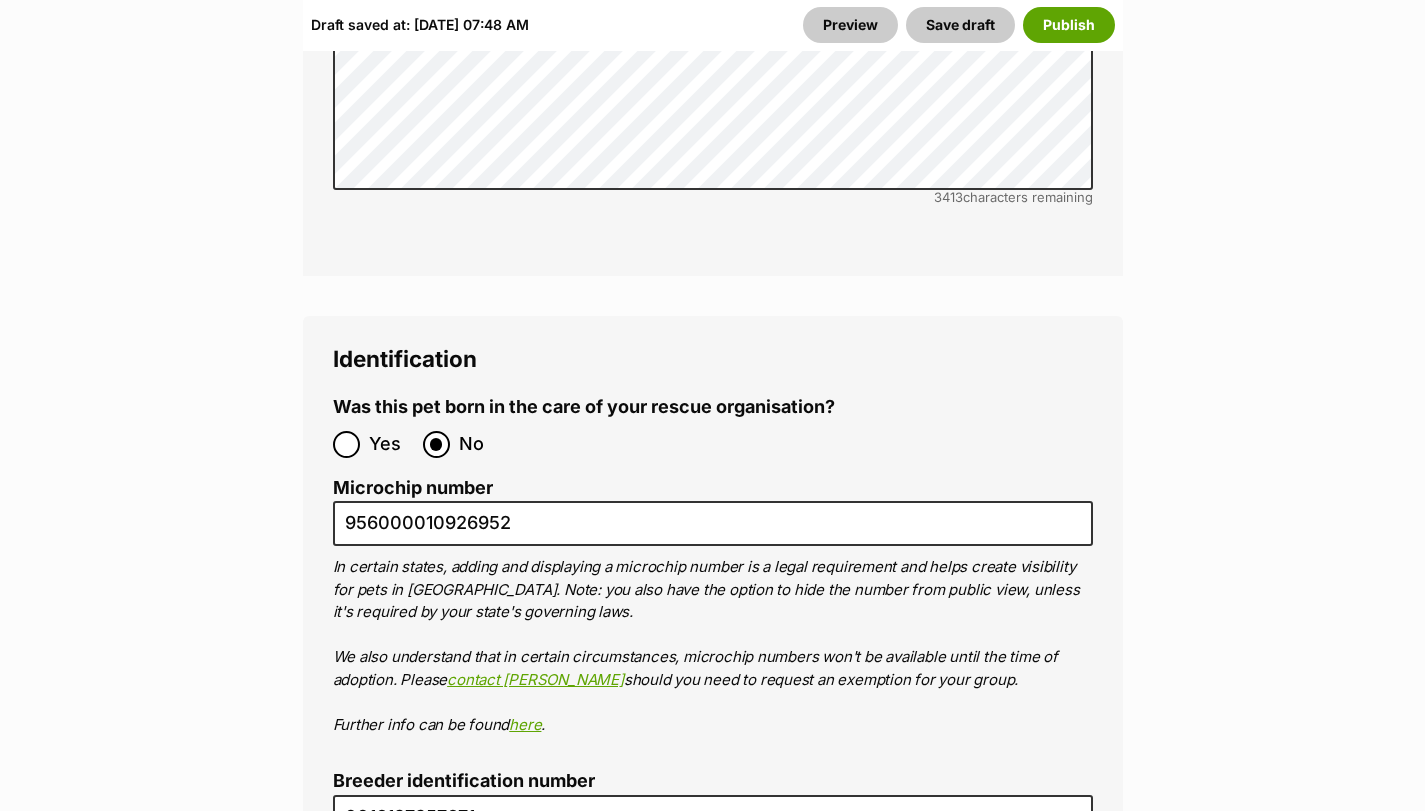 scroll, scrollTop: 6700, scrollLeft: 0, axis: vertical 